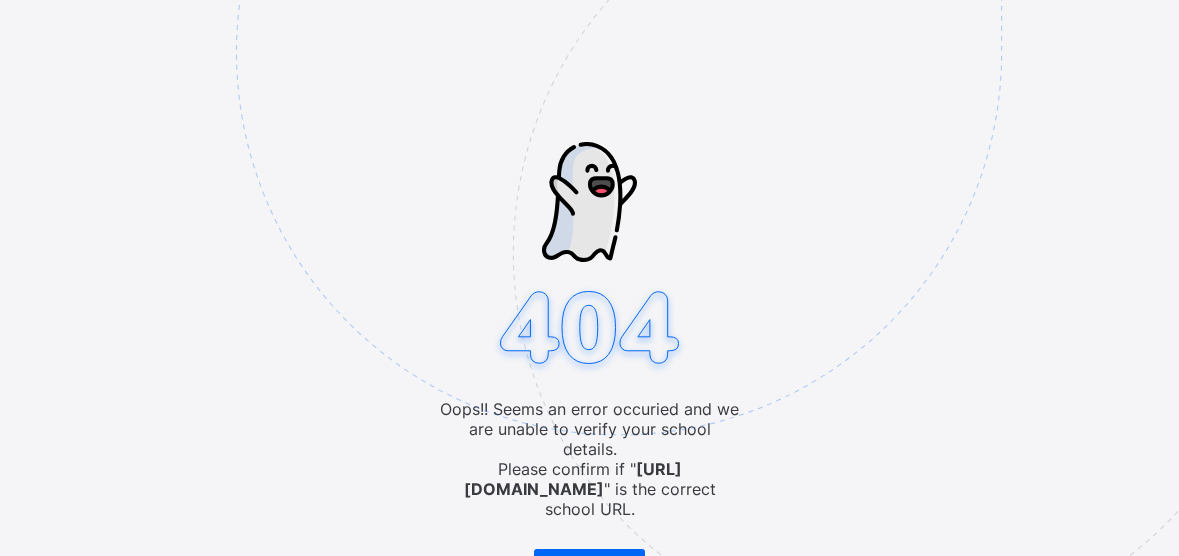 scroll, scrollTop: 0, scrollLeft: 0, axis: both 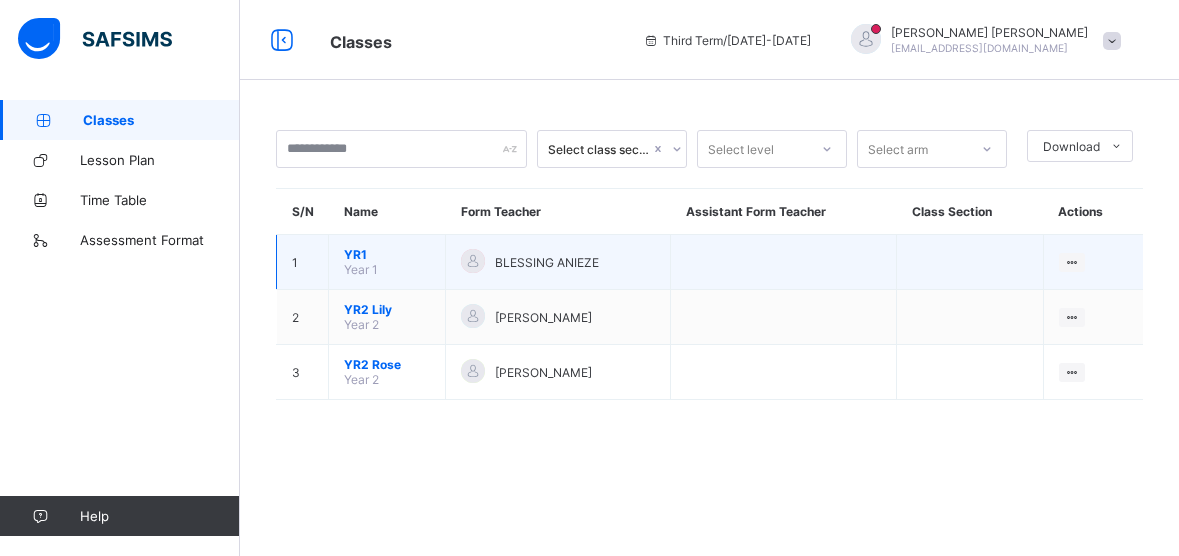 click on "BLESSING ANIEZE" at bounding box center (547, 262) 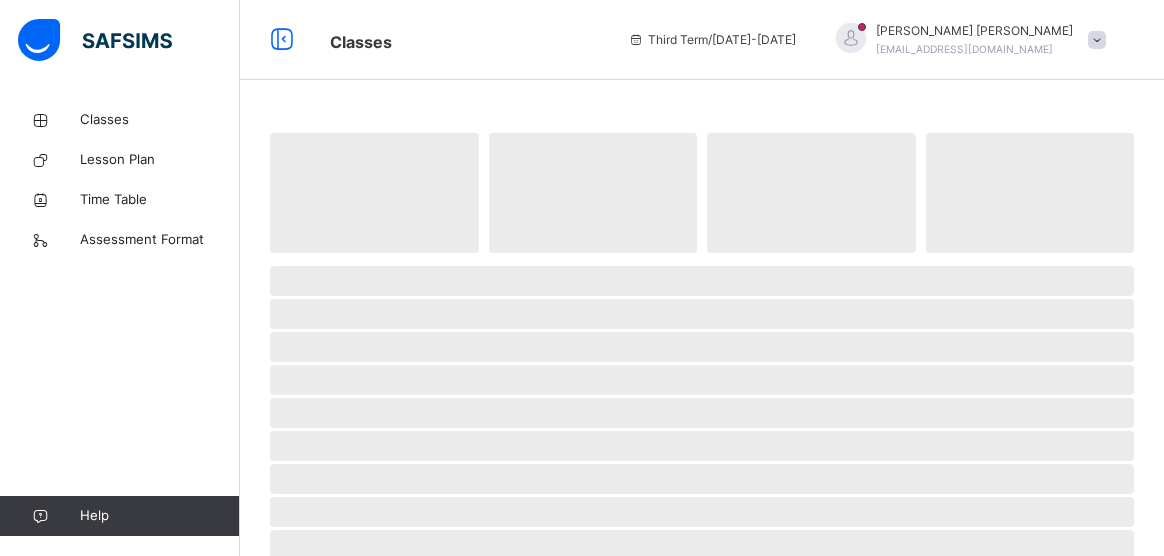 click at bounding box center (702, 258) 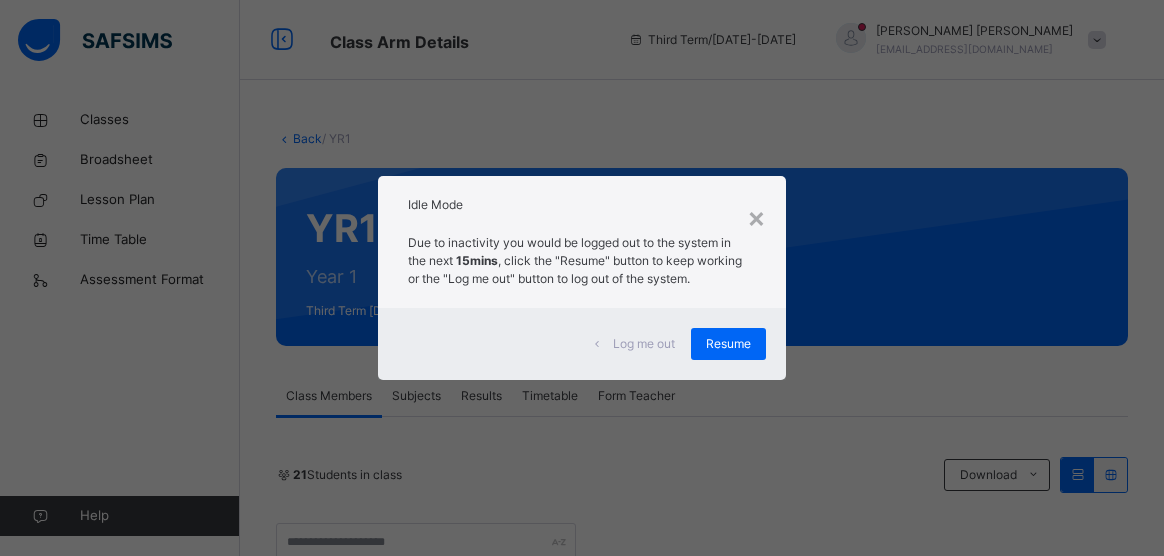 scroll, scrollTop: 0, scrollLeft: 0, axis: both 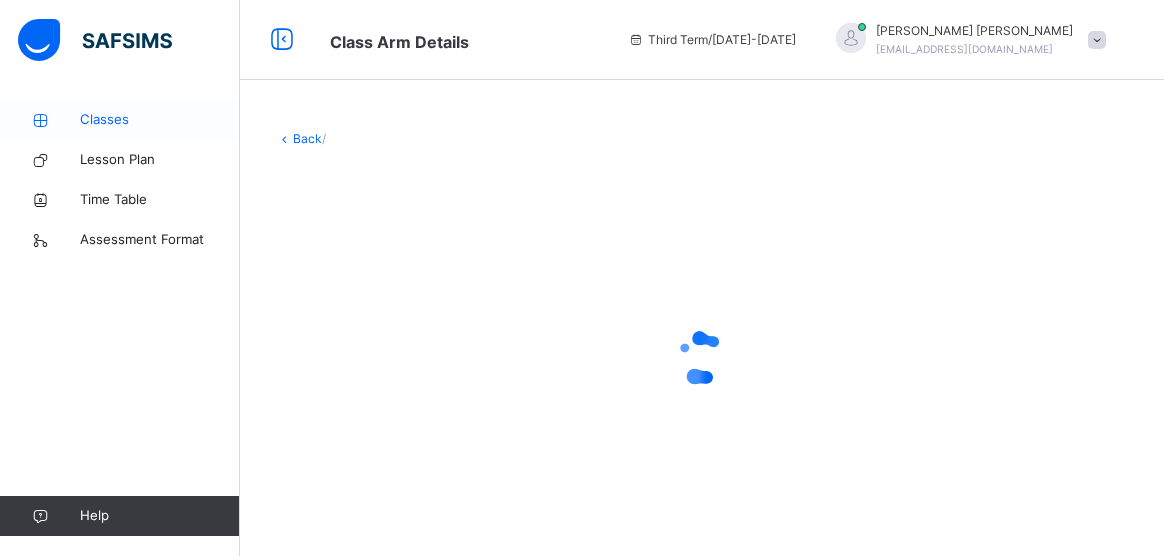 click on "Classes" at bounding box center (160, 120) 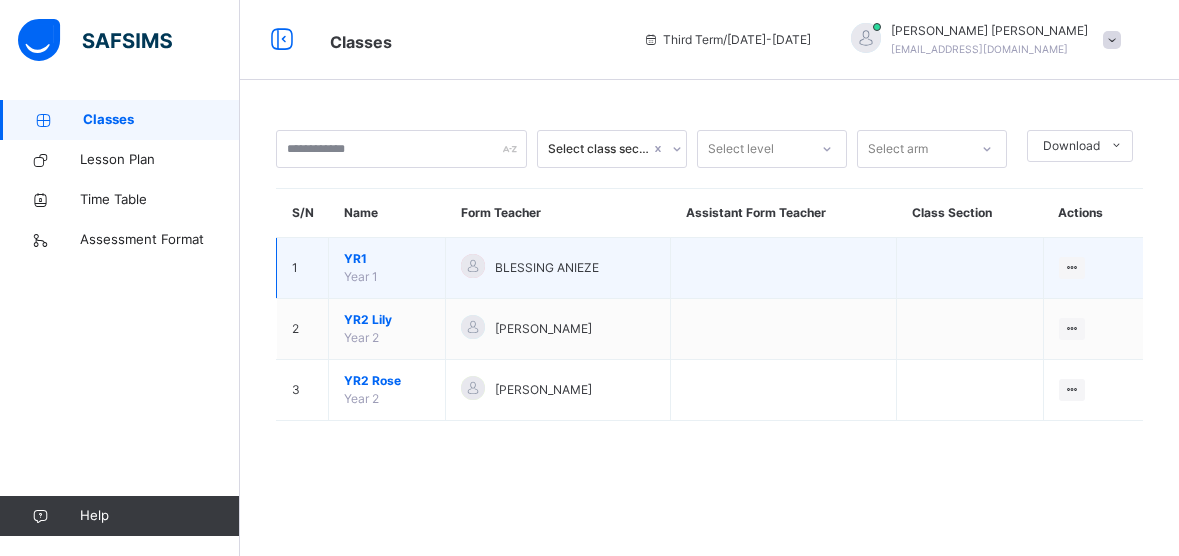 click on "BLESSING ANIEZE" at bounding box center [547, 268] 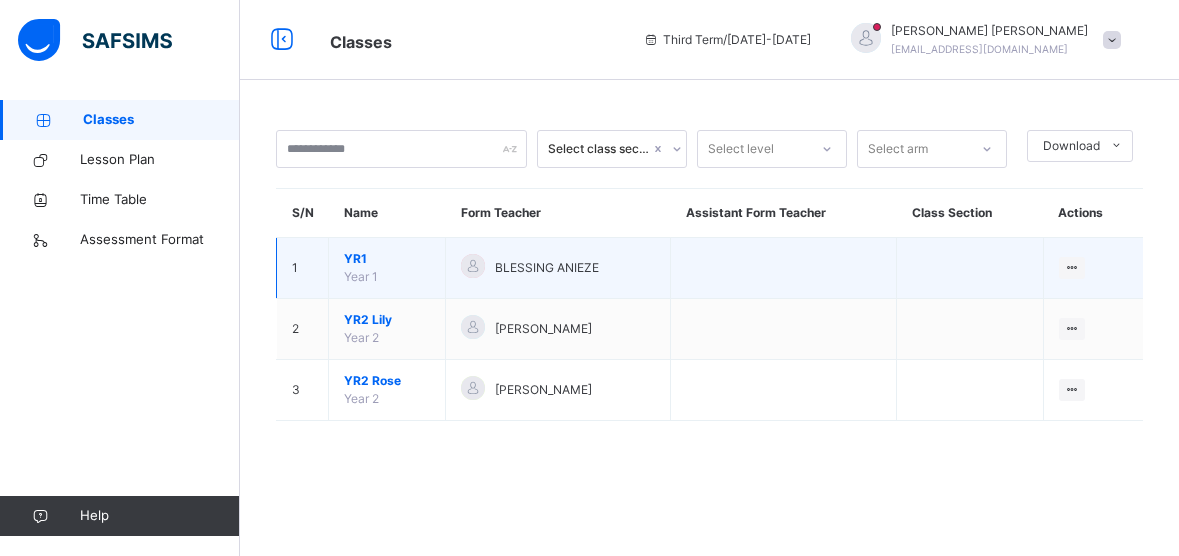 click on "BLESSING ANIEZE" at bounding box center [558, 268] 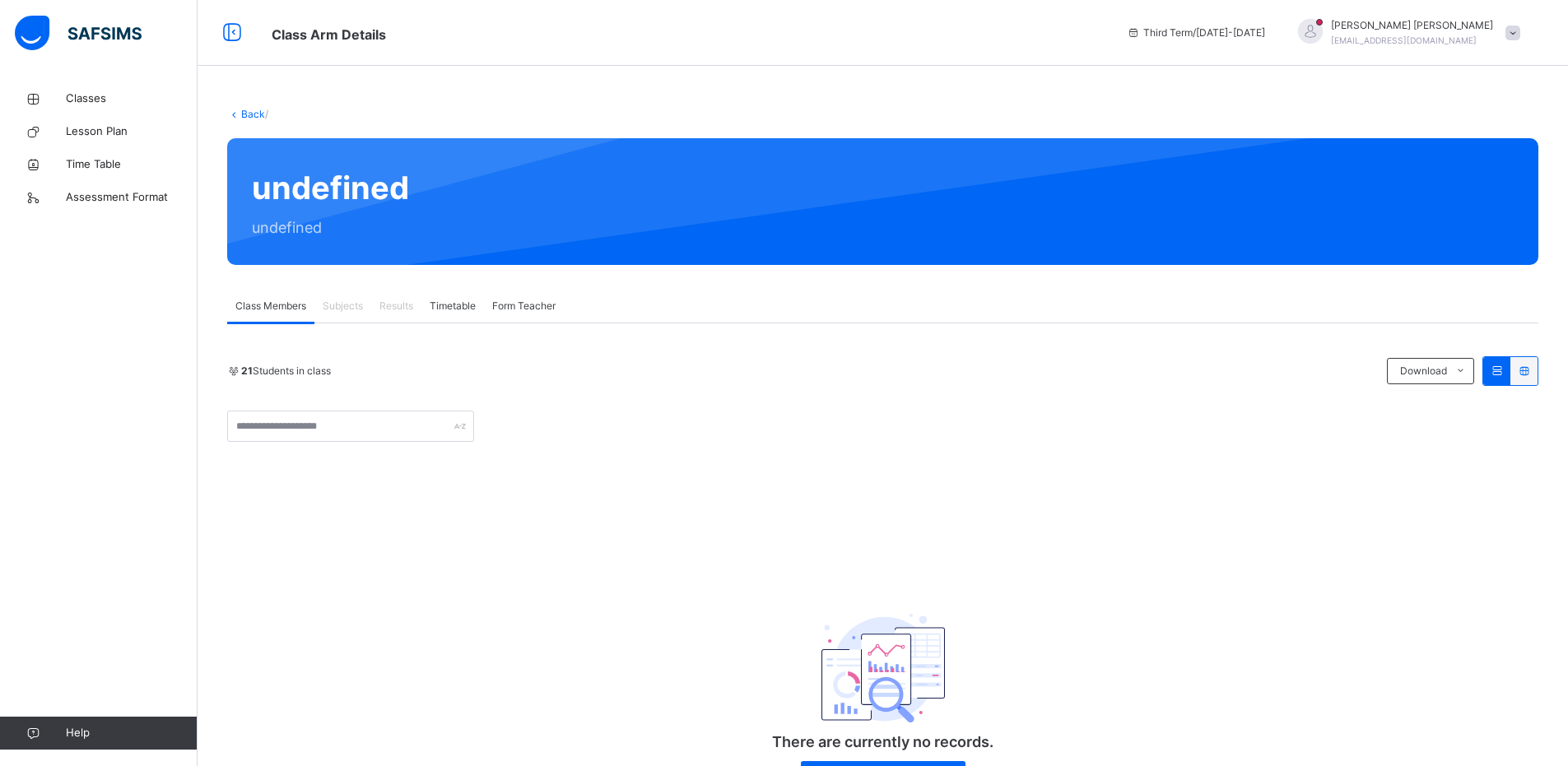 click on "Subjects" at bounding box center (342, 306) 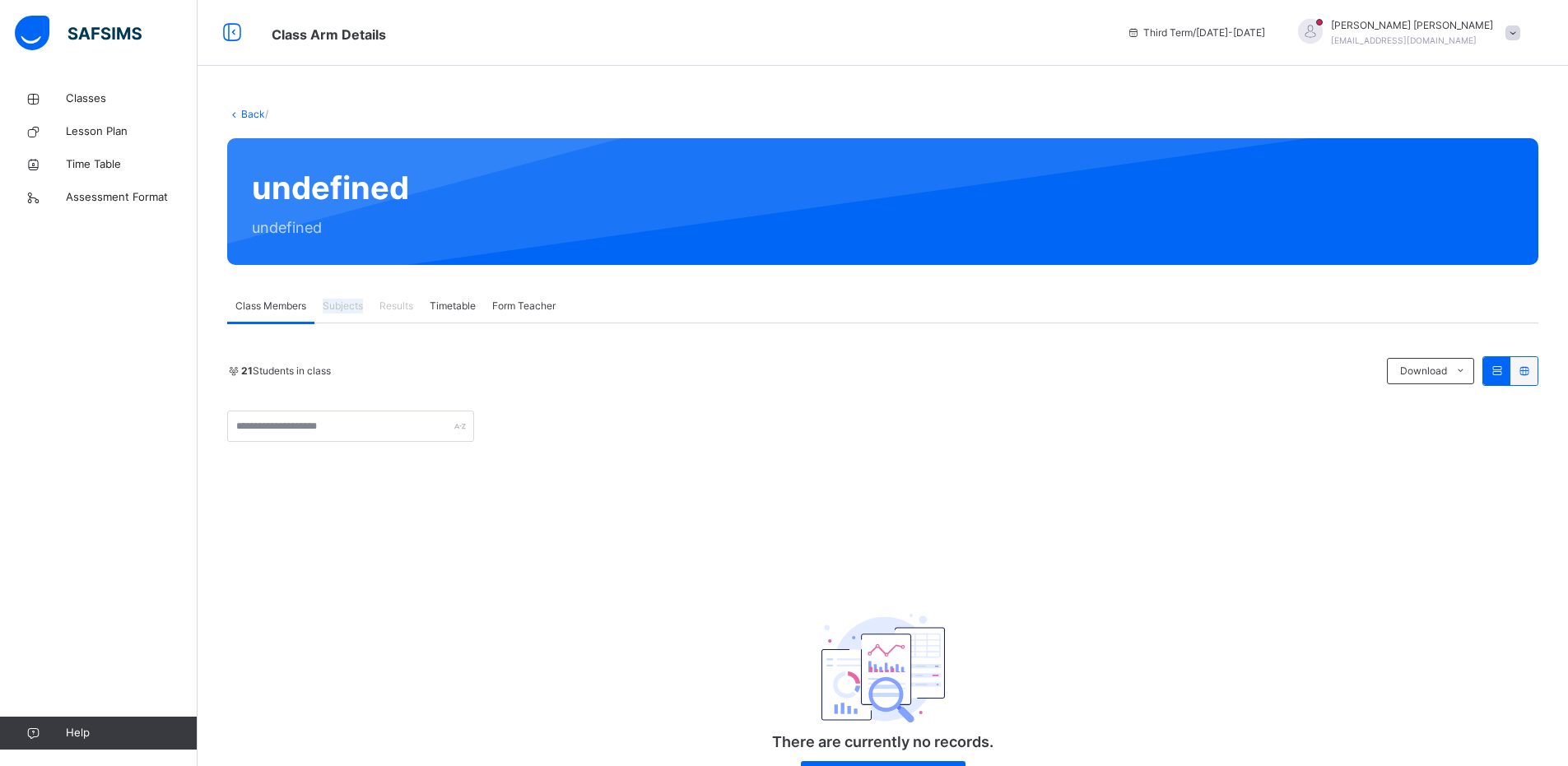click on "Subjects" at bounding box center [342, 306] 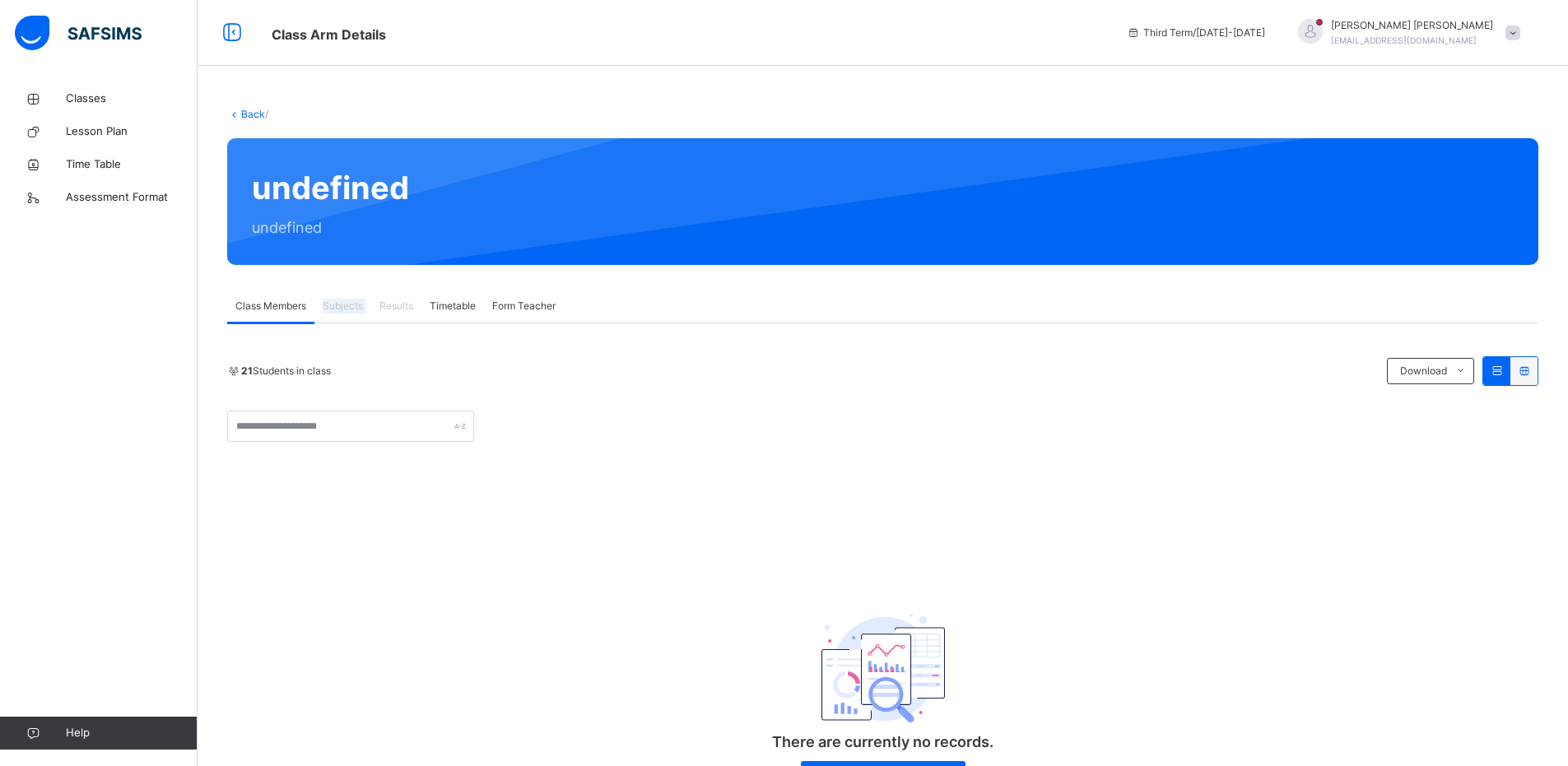 click on "Subjects" at bounding box center (342, 306) 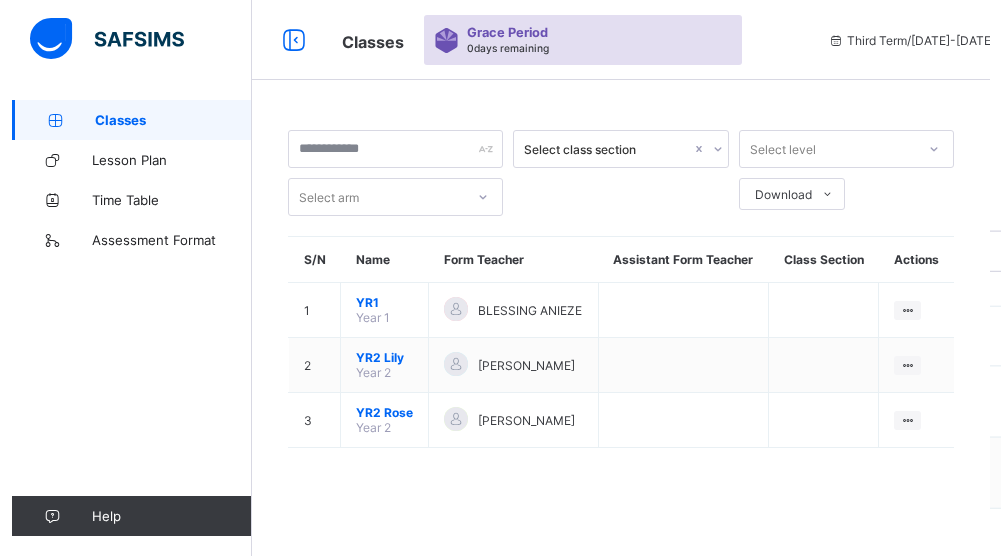 scroll, scrollTop: 0, scrollLeft: 0, axis: both 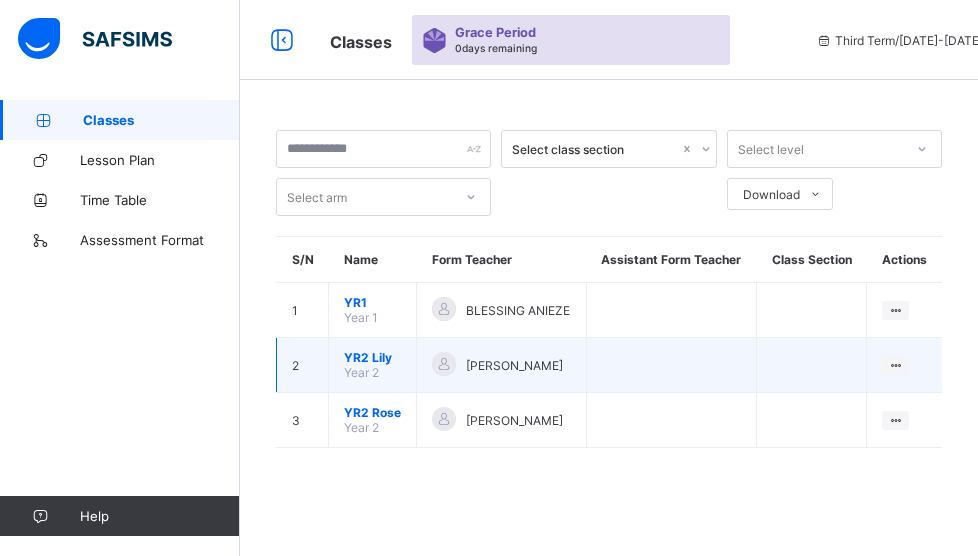 click at bounding box center (812, 365) 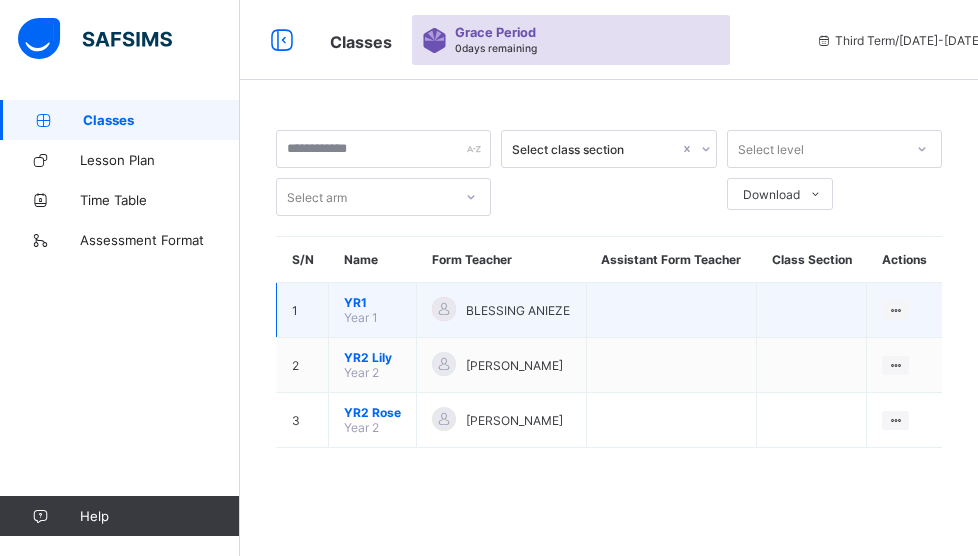click on "YR1" at bounding box center (372, 302) 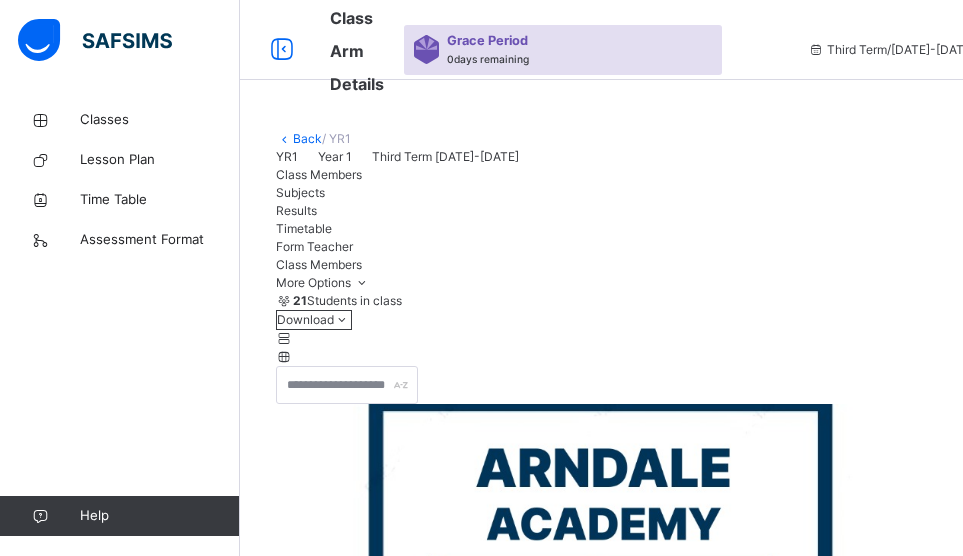 click on "Back  / YR1  YR1  Year 1 Third Term [DATE]-[DATE] Class Members Subjects Results Timetable Form Teacher Class Members More Options   21  Students in class Download Pdf Report Excel Report [GEOGRAPHIC_DATA] Date: [DATE] 1:19:49 am Class Members Class:  YR1  Total no. of Students:  21 Term:  Third Term Session:  [DATE]-[DATE] S/NO Admission No. Last Name First Name Other Name 1 AA/BS/0056 Dike April Adachi 2 AA/BS/0197 [PERSON_NAME] 3 AA/BS/0082 HASSAN GADU BILIKISU 4 AA/BS/0125 [PERSON_NAME]-WEALTH 5 AA/BS/0198 CHIAMANDA EBITE 6 AA/BS/O101 FORTUNE-[PERSON_NAME] 7 AA000301 ASEIN  ESE JAYDEN 8 AA/BS/0100 FORTUNE-[PERSON_NAME] 9 AA/BS/0062 [PERSON_NAME] 10 AA/BS/0047 [PERSON_NAME] Gabriella 11 AA/BS/0199 [PERSON_NAME] 12 AA/BS/0354 [PERSON_NAME] 13 AA/BS/0045 [PERSON_NAME] 14 AA/BS/0034 DIRISU [PERSON_NAME] 15 AA/BS/0200 AL-[PERSON_NAME]-[PERSON_NAME] 16 AA/BS/0102 [PERSON_NAME] 17 AA/BS/0008 [PERSON_NAME] 18 AA/BS/0201 [PERSON_NAME] 19 AA/BS/353 [PERSON_NAME] 20 AA/BS/0203 [PERSON_NAME]" at bounding box center [601, 1638] 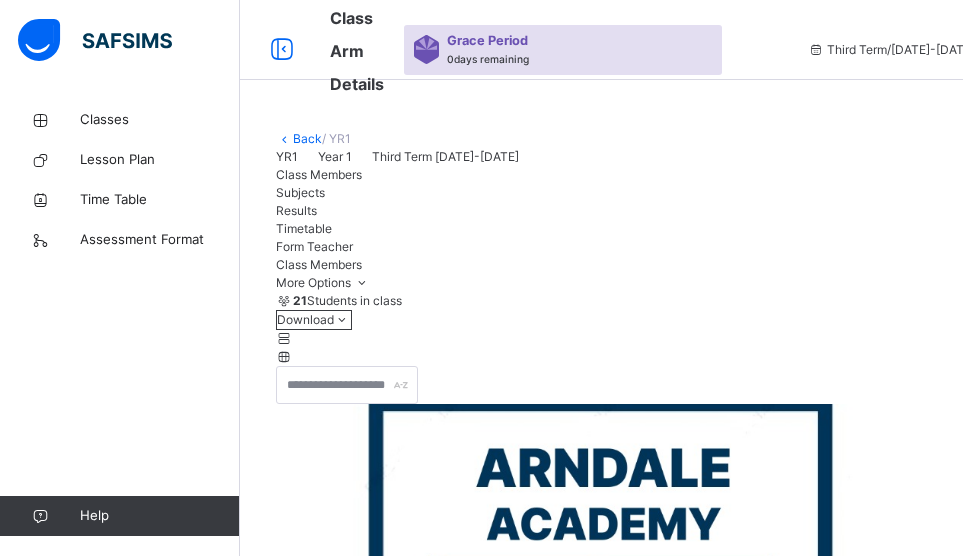 click on "Subjects" at bounding box center [300, 192] 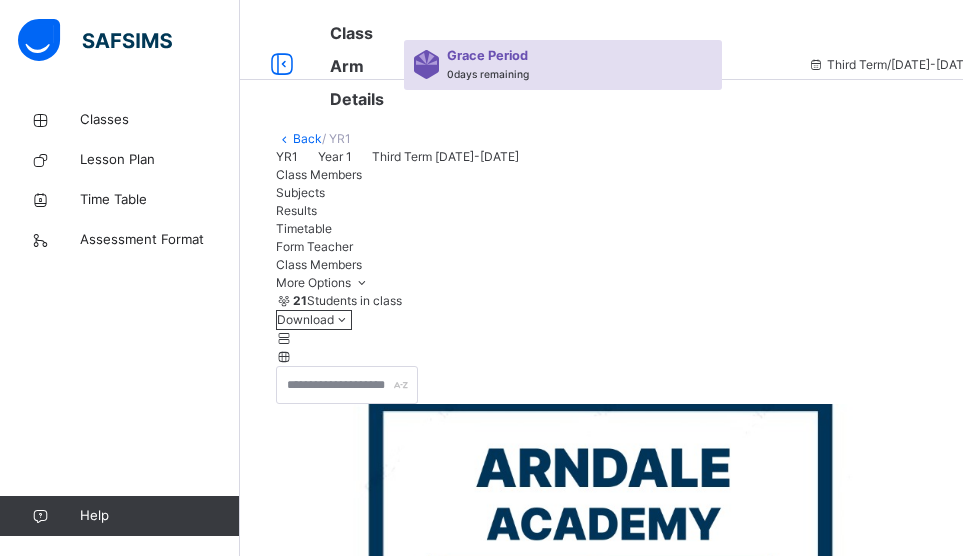 click at bounding box center [1096, 16] 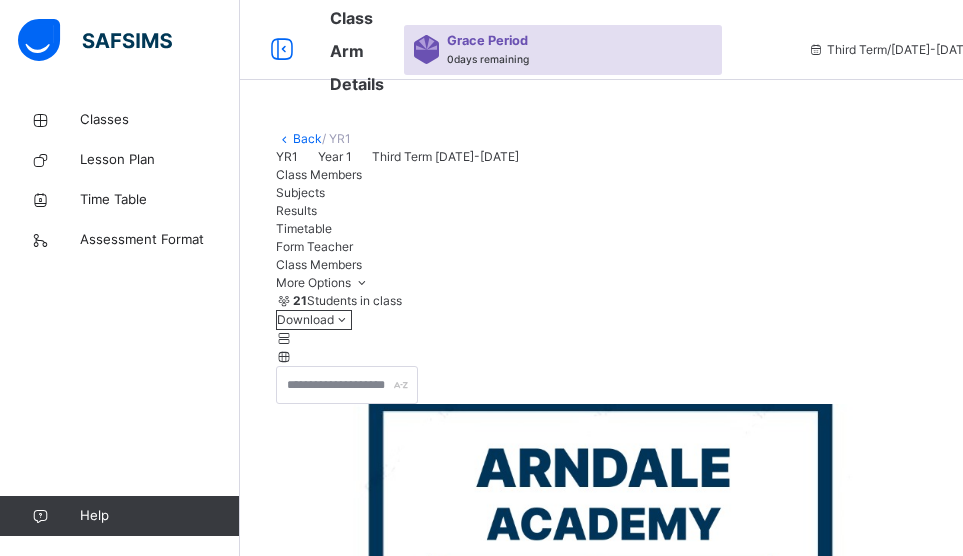 click at bounding box center [1096, 47] 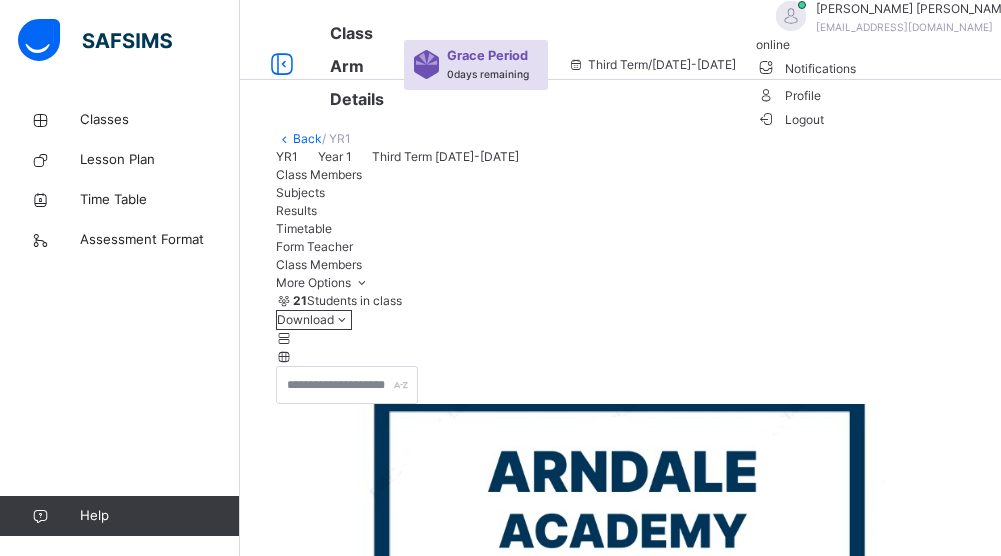 click on "Logout" at bounding box center [790, 119] 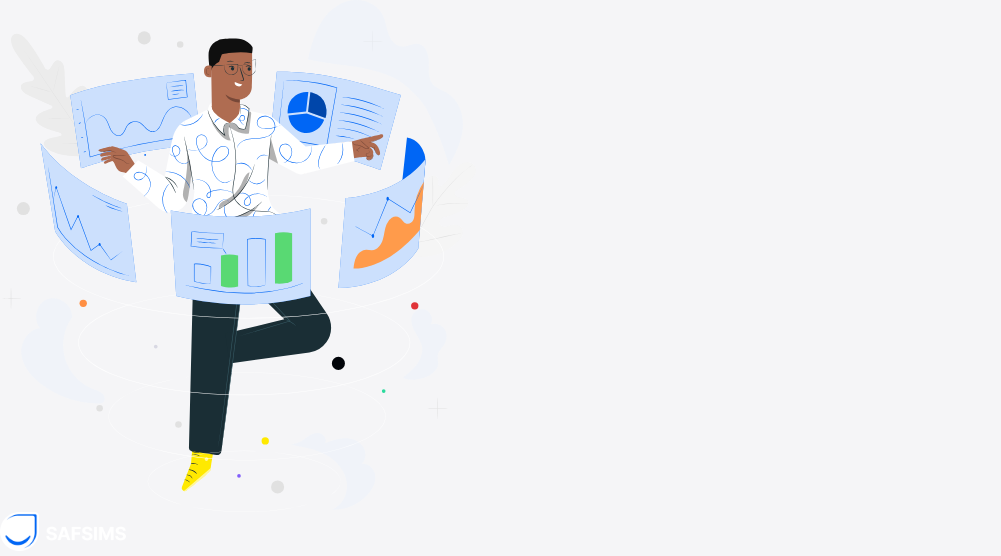click on "Login" at bounding box center [968, 717] 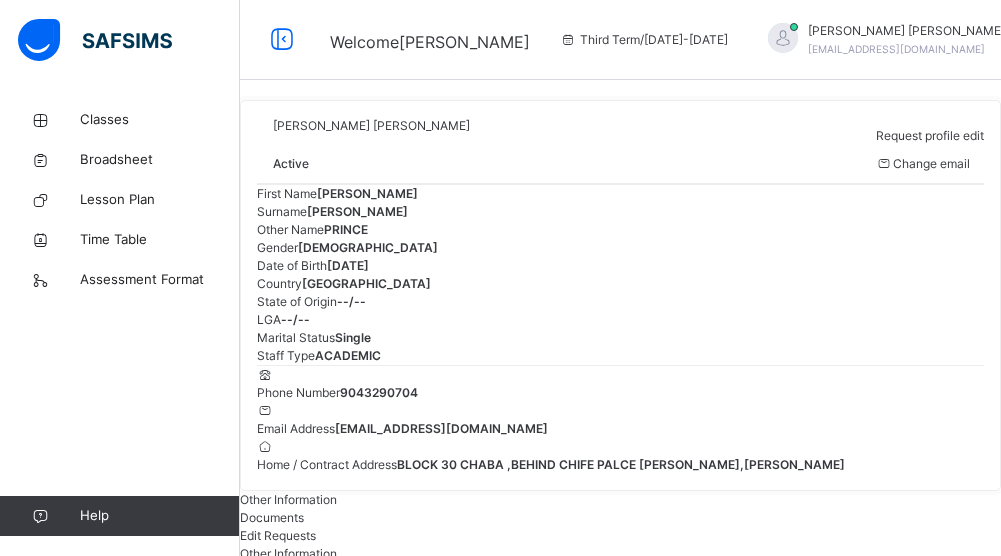 click at bounding box center [620, 183] 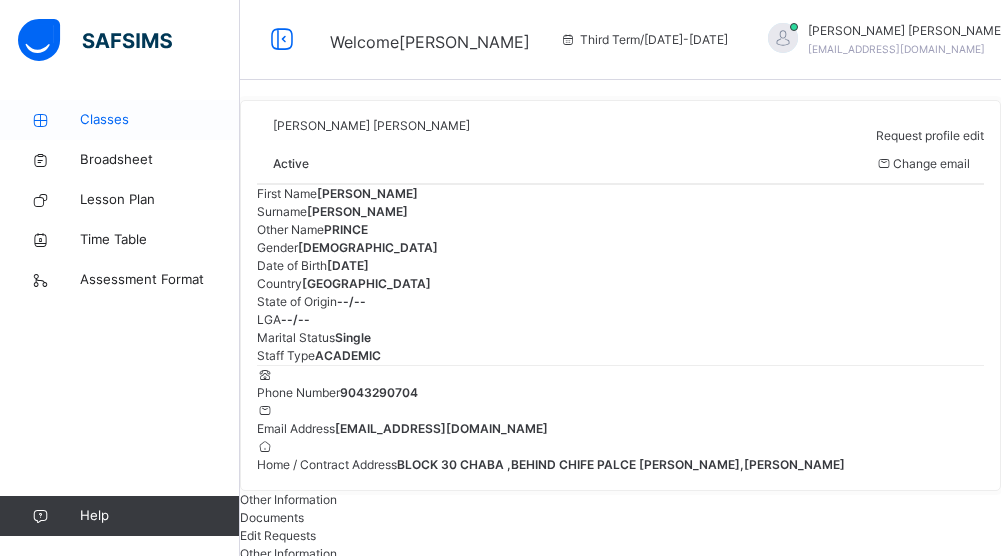 click on "Classes" at bounding box center (120, 120) 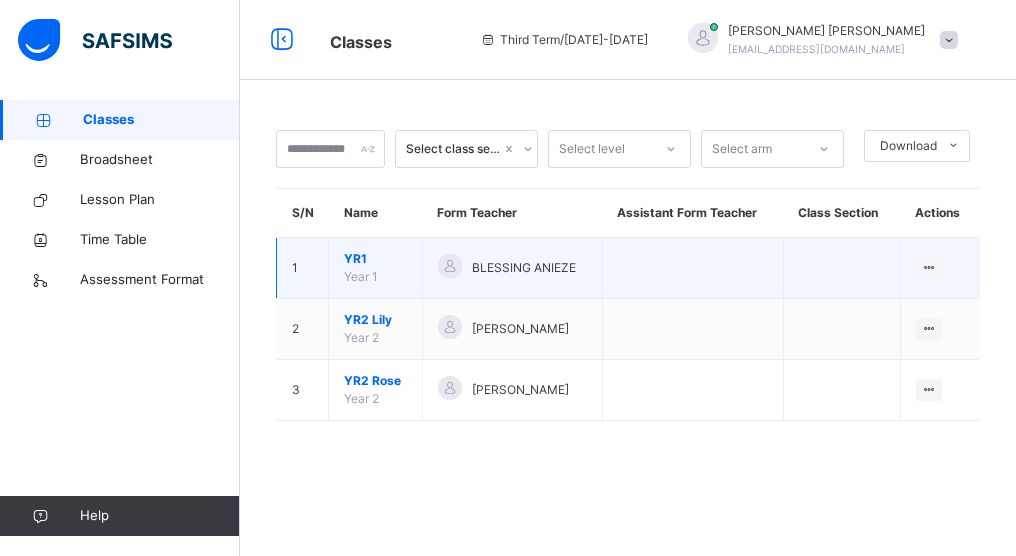 click at bounding box center (841, 268) 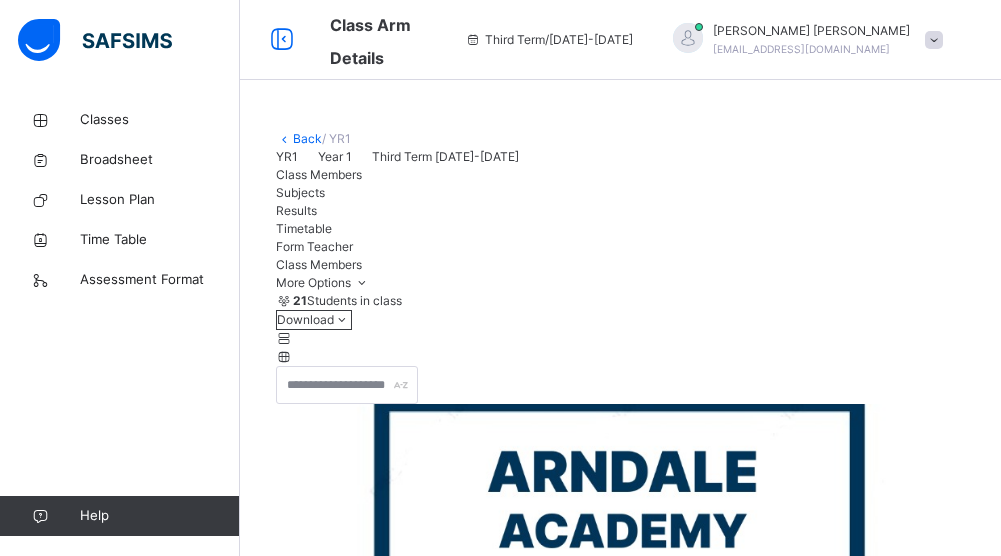 click on "Class Members Subjects Results Timetable Form Teacher" at bounding box center [620, 211] 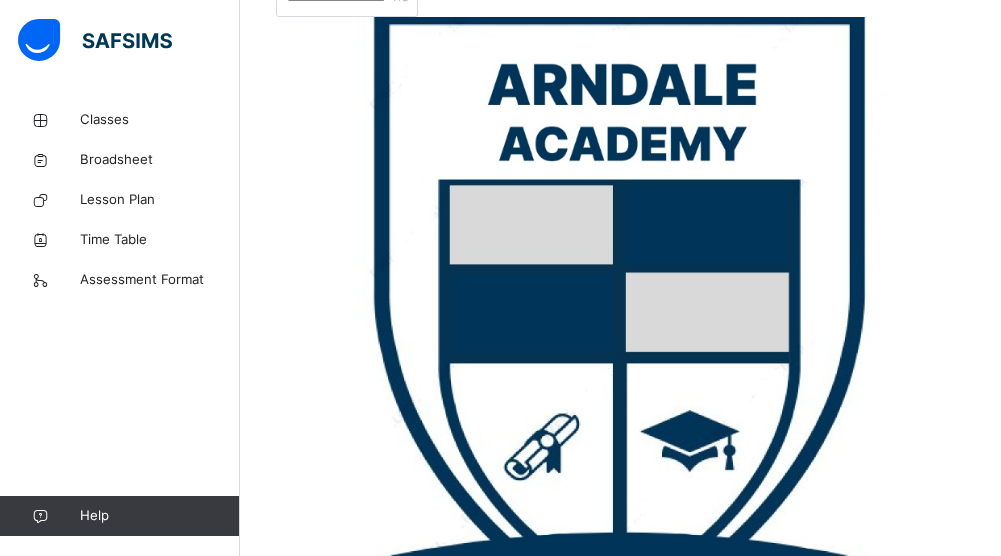 scroll, scrollTop: 427, scrollLeft: 0, axis: vertical 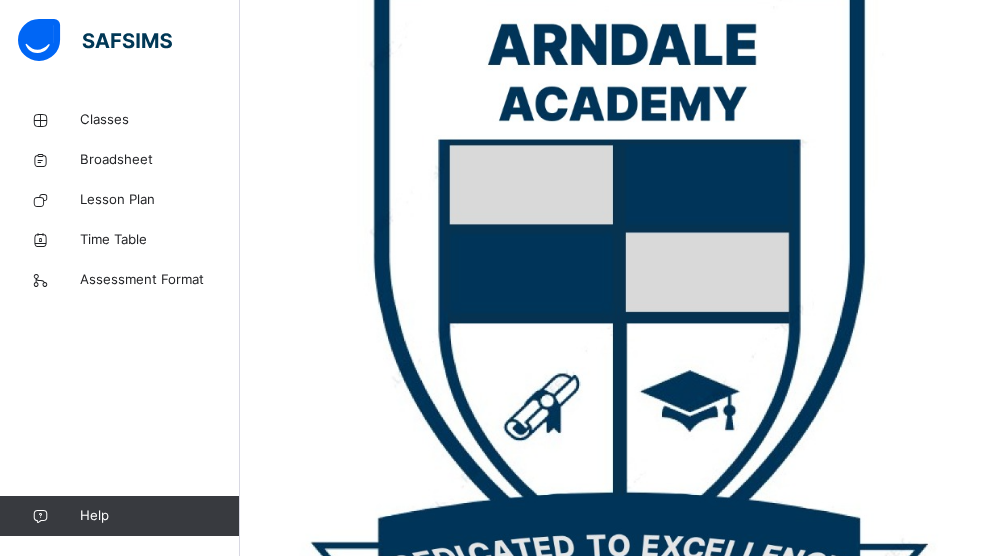 click on "Assess Students" at bounding box center [939, 2205] 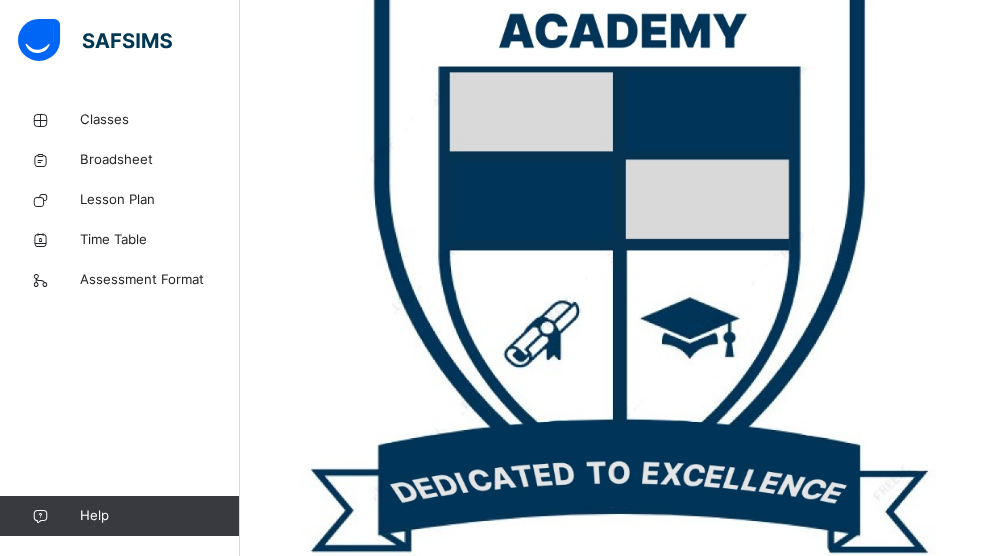 scroll, scrollTop: 507, scrollLeft: 0, axis: vertical 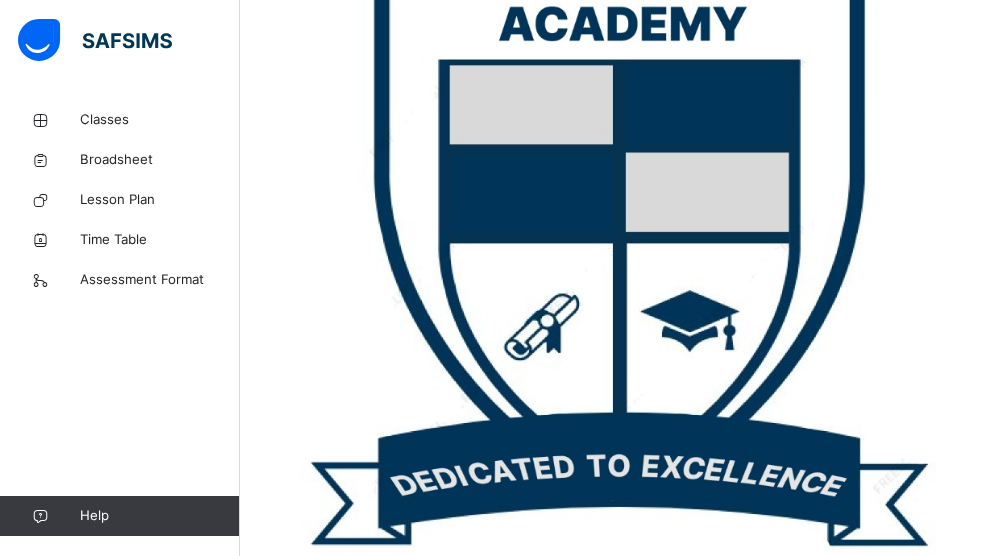 click on "YR1   :   MATHS Online Actions  Download Empty Score Sheet  Upload/map score sheet Subject  MATHS Arndale Academy Date: 16th Jul 2025, 1:26:22 am Score Sheet Score Sheet Show Comments   Generate comment for all student   Save Entries Class Level:  YR1   Subject:  MATHS Session:  2024/2025 Session Session:  Third Term ‌ ‌ ‌ ‌ ‌ ‌ ‌ ‌ ‌ ‌ ‌ ‌ ‌ ‌ ‌ ‌ ‌ ‌ ‌ ‌ ‌ ‌ ‌ ‌ ‌ ‌ ‌ ‌ ‌   ×   Subject Teacher’s Comment Generate and see in full the comment developed by the AI with an option to regenerate the comment Sims Bot Please wait while the Sims Bot generates comments for all your students" at bounding box center [620, 3660] 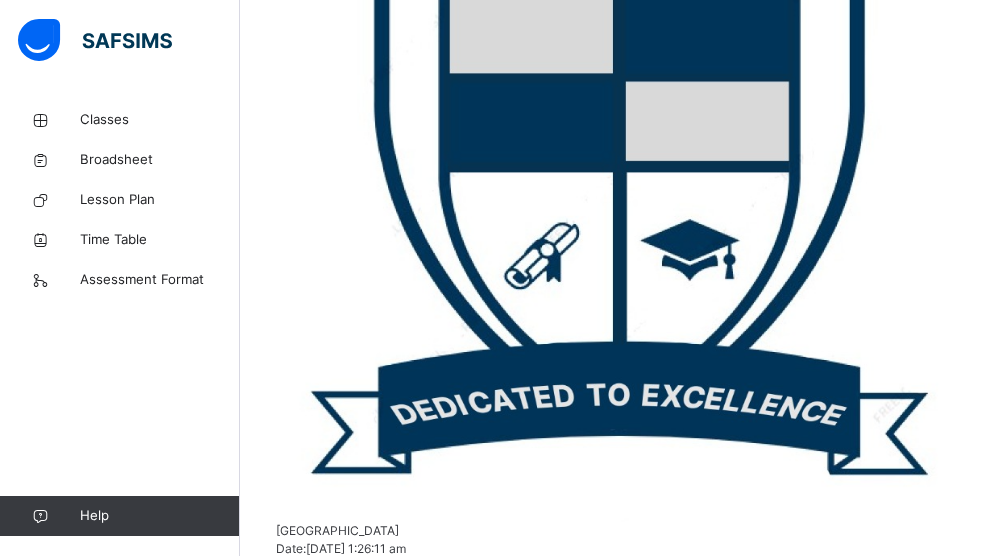 scroll, scrollTop: 587, scrollLeft: 0, axis: vertical 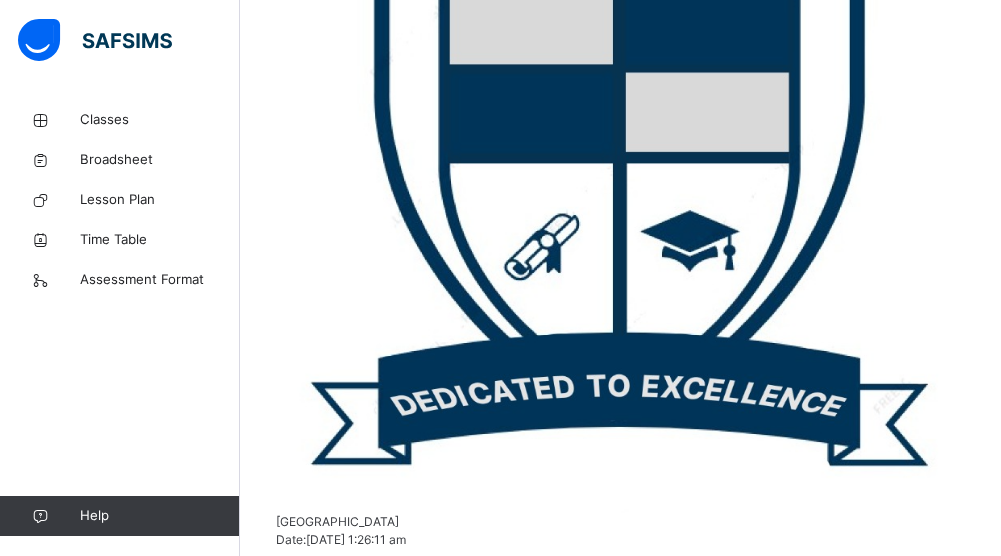 drag, startPoint x: 989, startPoint y: 516, endPoint x: 991, endPoint y: 505, distance: 11.18034 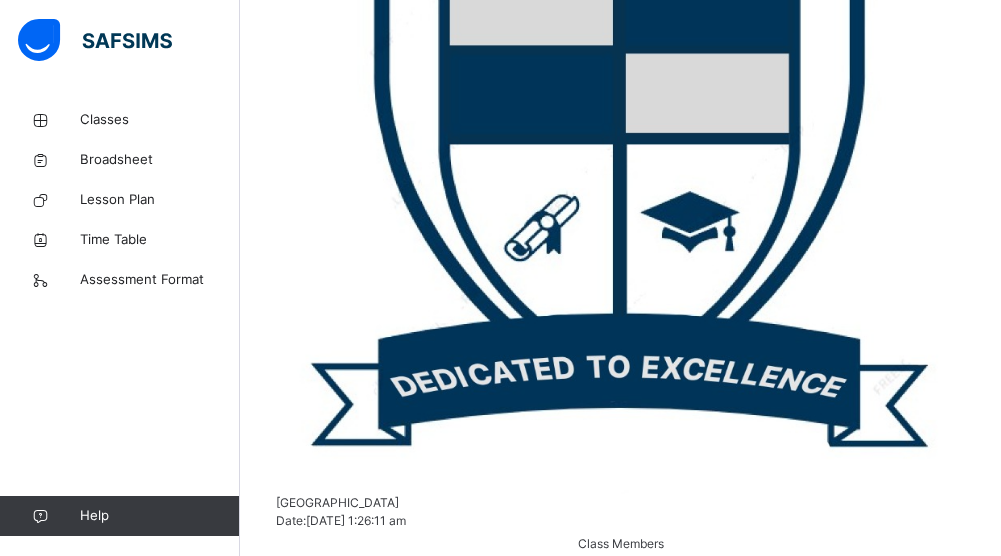 scroll, scrollTop: 656, scrollLeft: 0, axis: vertical 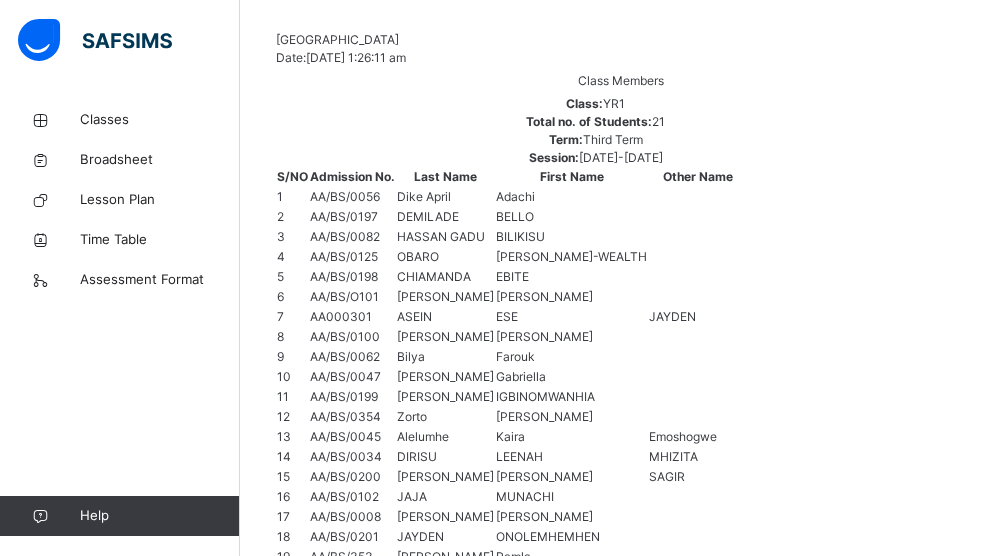 click on "×" at bounding box center [620, 2065] 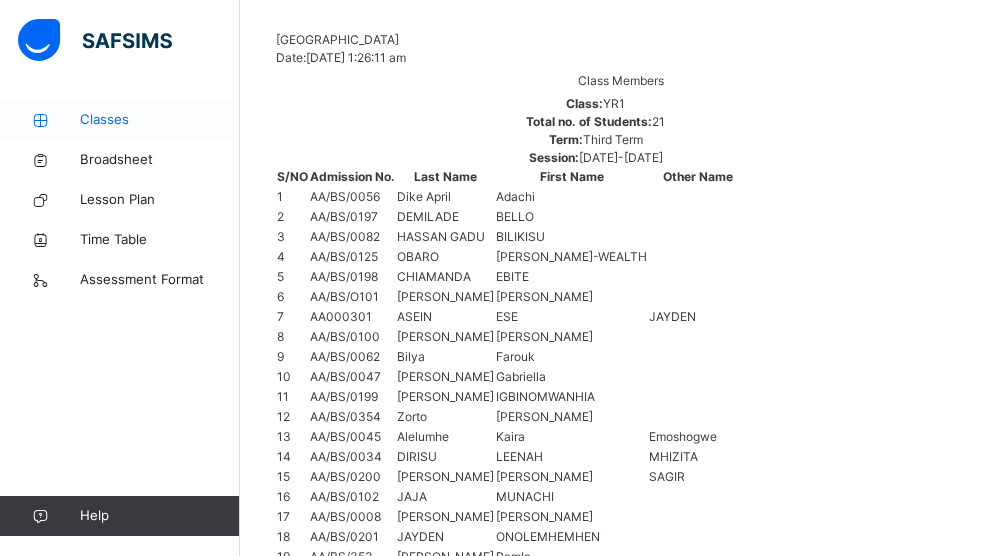 click on "Classes" at bounding box center [160, 120] 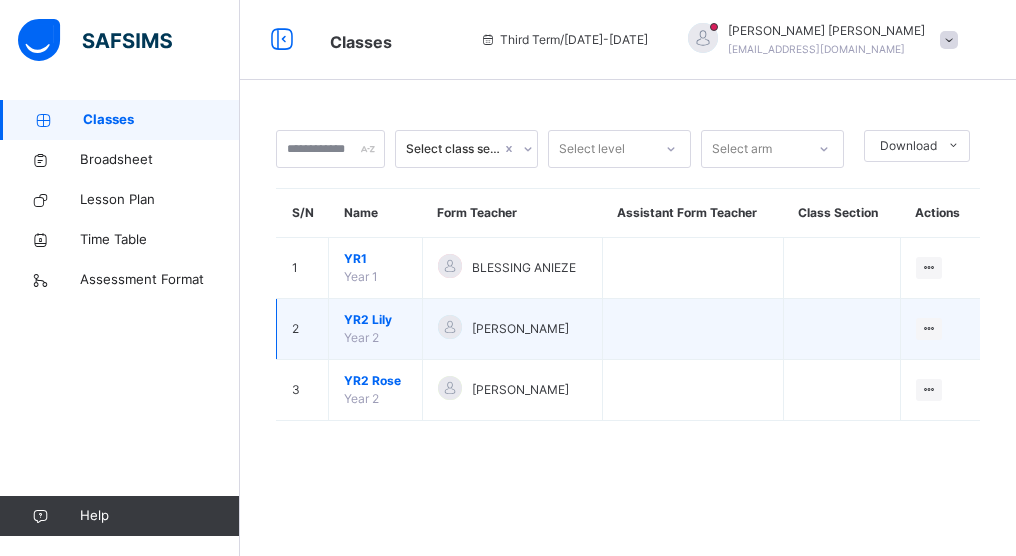 click on "YR2   Lily" at bounding box center (375, 320) 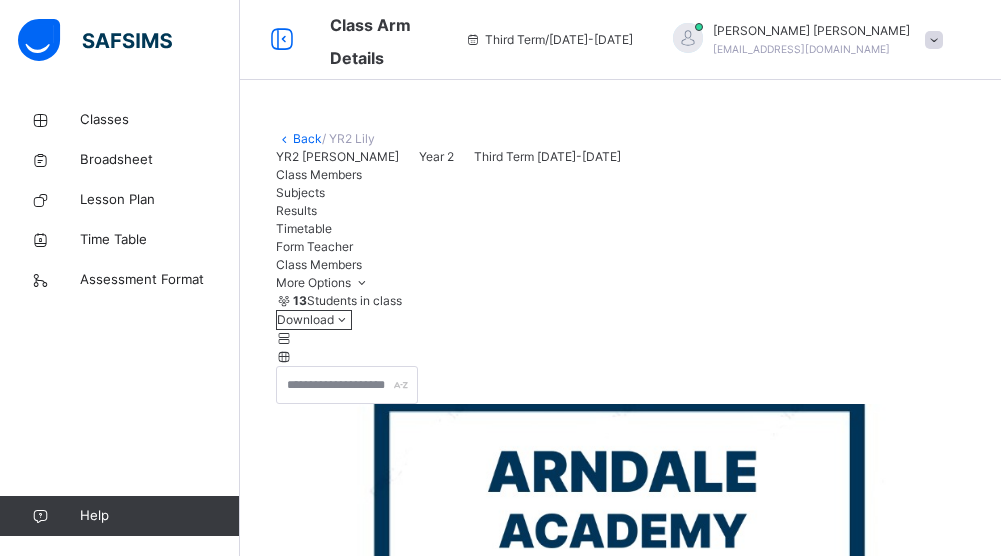 click on "Back  / YR2 Lily YR2 Lily Year 2 Third Term 2024-2025 Class Members Subjects Results Timetable Form Teacher Class Members More Options   13  Students in class Download Pdf Report Excel Report Arndale Academy Date: 16th Jul 2025, 1:27:48 am Class Members Class:  YR2 Lily Total no. of Students:  13 Term:  Third Term Session:  2024-2025 S/NO Admission No. Last Name First Name Other Name 1 AA/BS/0112 KISHIMI AHMED 2 AA/BS/0105 MUSTAPHA AMIRA SANI 3 AA/BS/0087 BALA AZARIAH 4 AA/BS/00216 SAIFI EDEN O 5 AA/BS/0205 ADEJO ENECHE JADEN 6 AA/BS/00217 YAKUBU FATIMA  7 AA/BS/0083 ISEKO GENESIS 8 AA/BS/0020 Chioma Harrison Tiffanie 9 AA/BS/00214 ANIEZE MCANTHONY 10 AA/BS/0026 NWAKOR NAMBUCHI R 11 AA/BS/0207 ABDUSAMAD OBATOYINBO 12 AA/BS/0148 AKACHUKWU PAUL 13 AA/BS/0210 NATANIA SAMBO Students Actions Ahmed  Kishimi AA/BS/0112 Amira Sani Mustapha AA/BS/0105 Azariah  Bala AA/BS/0087 Eden O Saifi AA/BS/00216 Eneche Jaden Adejo AA/BS/0205 Fatima   Yakubu AA/BS/00217 Genesis  Iseko AA/BS/0083 Harrison Tiffanie Chioma AA/BS/0020" at bounding box center [620, 2313] 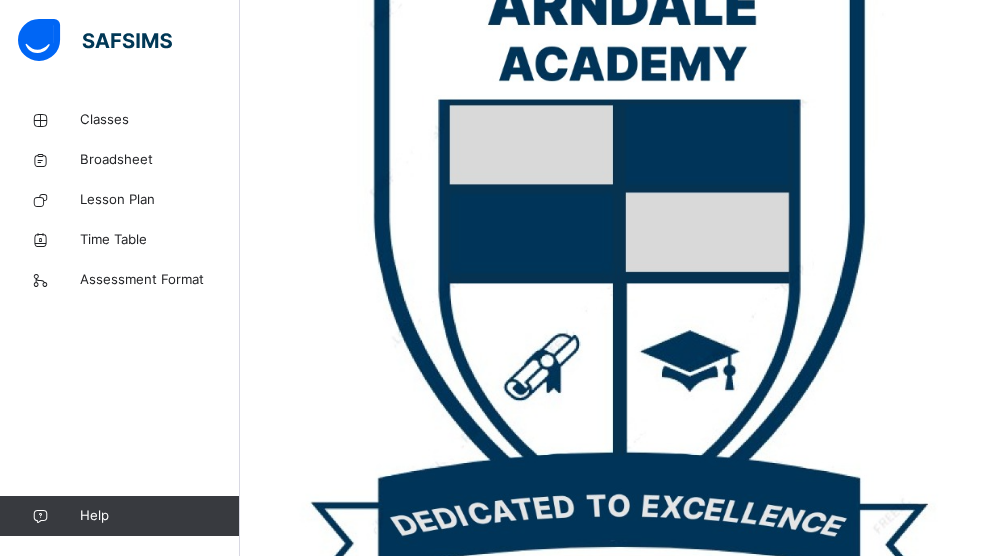 scroll, scrollTop: 494, scrollLeft: 0, axis: vertical 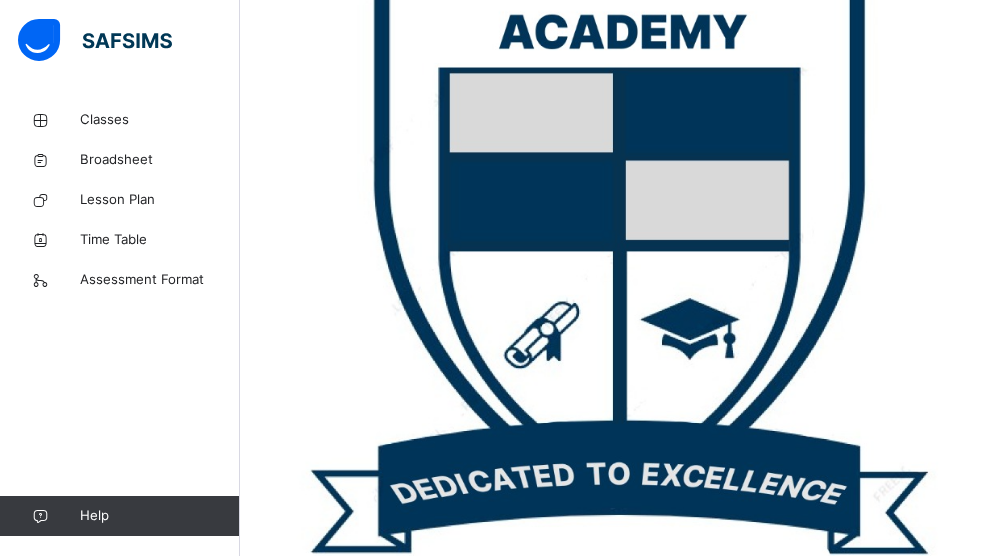 click on "Assess Students" at bounding box center [939, 1692] 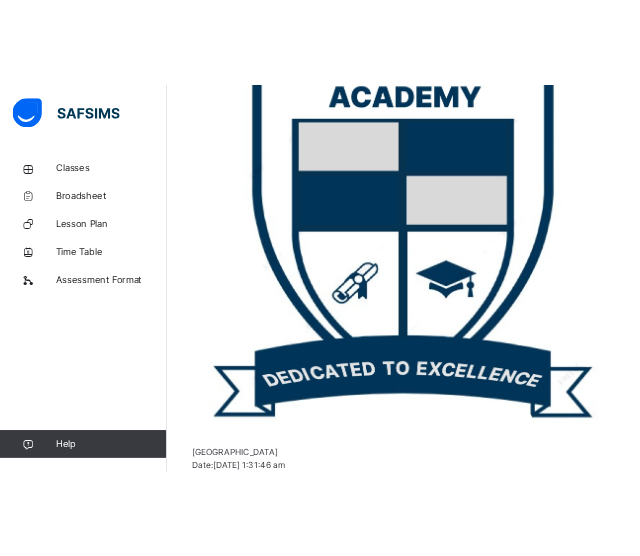 scroll, scrollTop: 99, scrollLeft: 0, axis: vertical 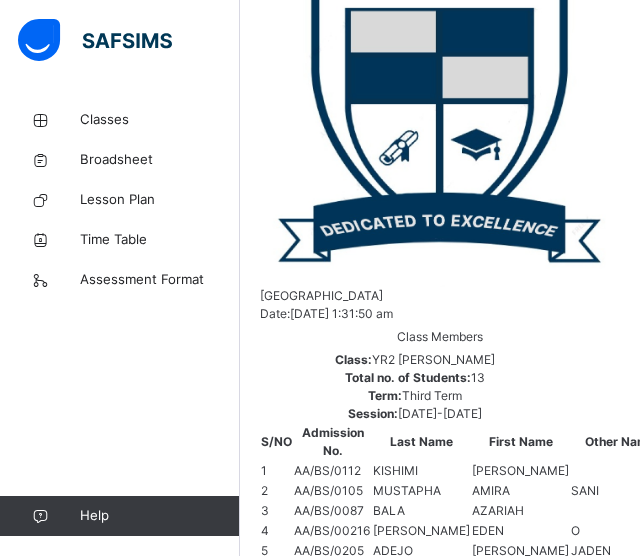 click on "Show Comments" at bounding box center (440, 2681) 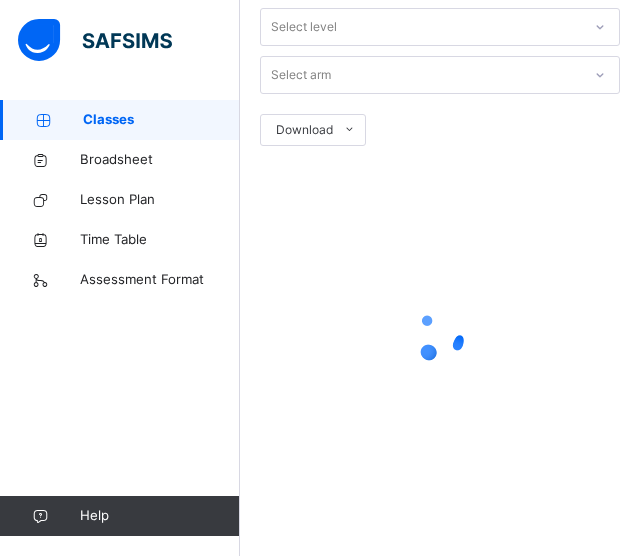 scroll, scrollTop: 0, scrollLeft: 0, axis: both 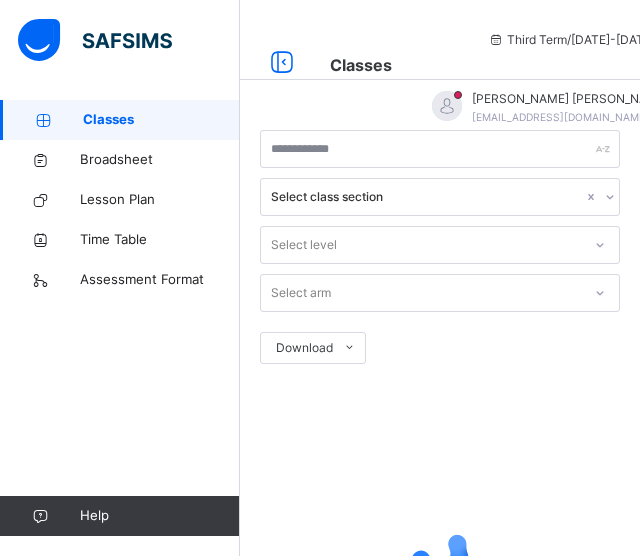 click on "Classes" at bounding box center [161, 120] 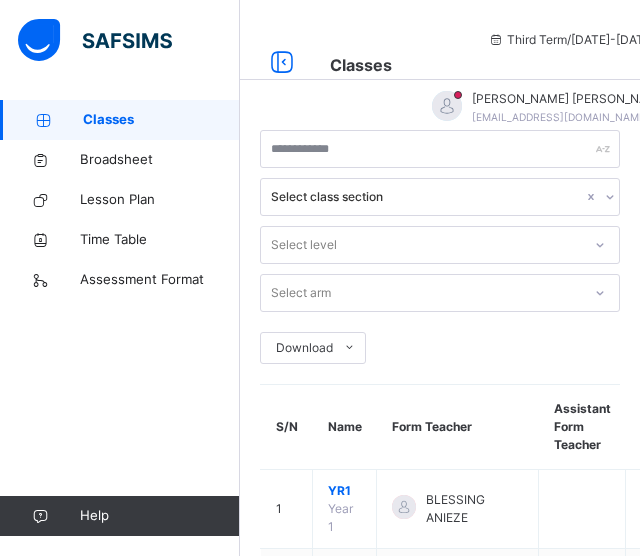 click on "Classes" at bounding box center [161, 120] 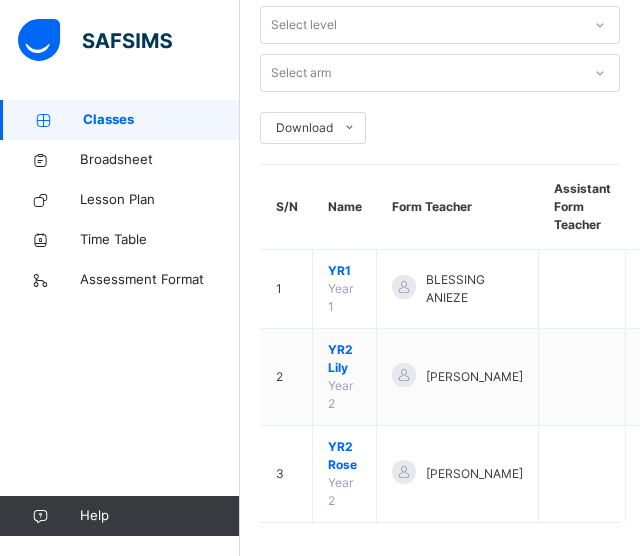 scroll, scrollTop: 237, scrollLeft: 0, axis: vertical 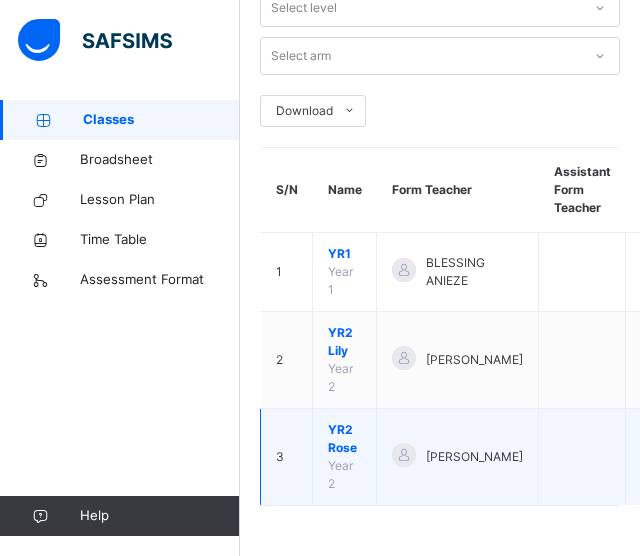 click on "YR2   Rose" at bounding box center [344, 439] 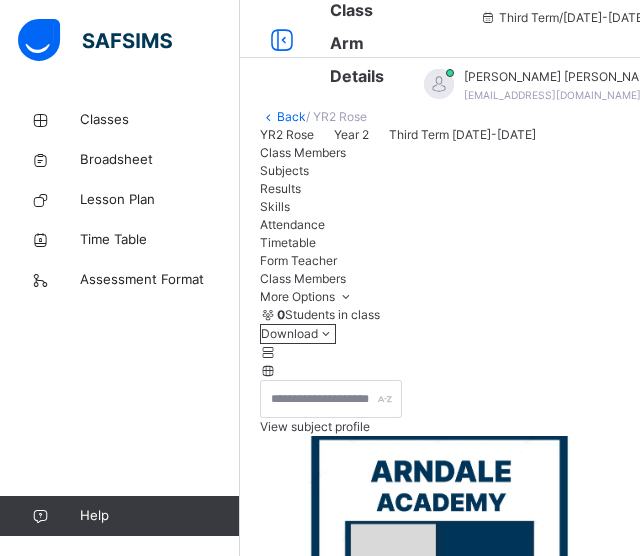 scroll, scrollTop: 237, scrollLeft: 0, axis: vertical 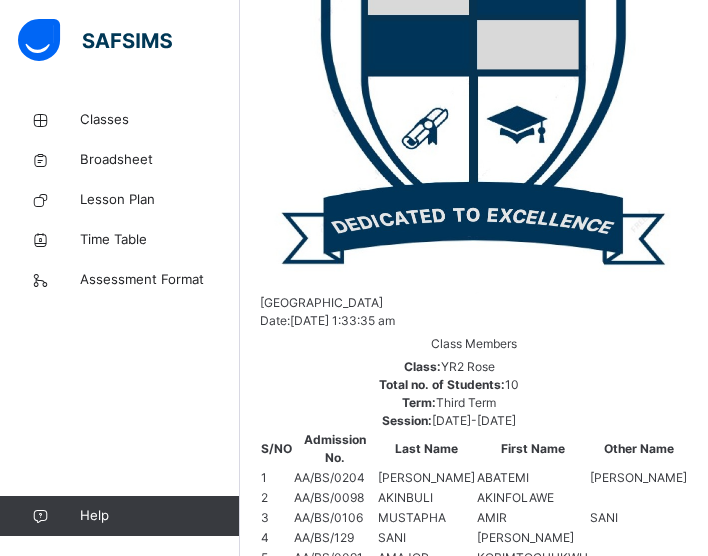 click on "Students" at bounding box center (482, 679) 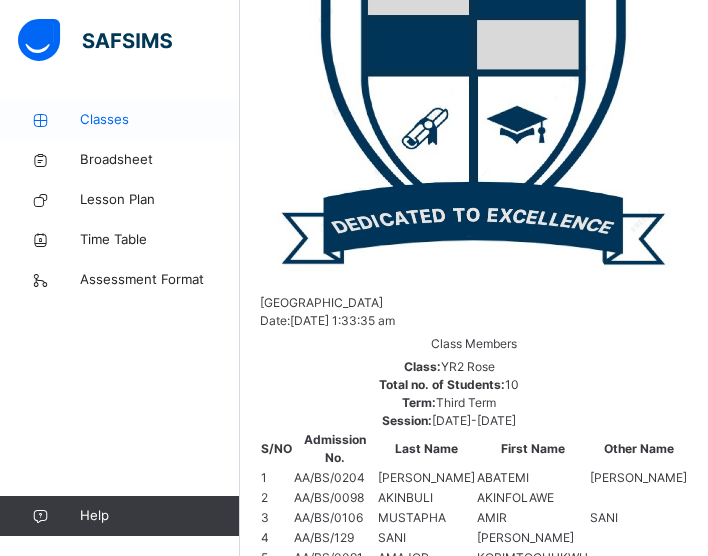 click on "Classes" at bounding box center (160, 120) 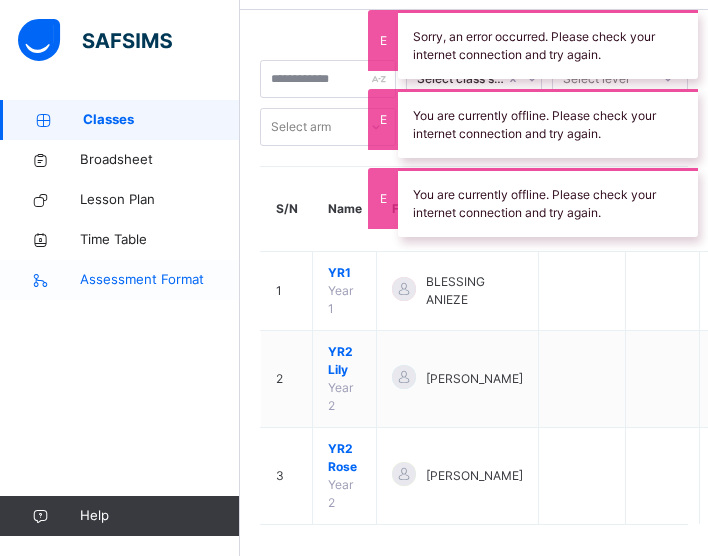 scroll, scrollTop: 89, scrollLeft: 0, axis: vertical 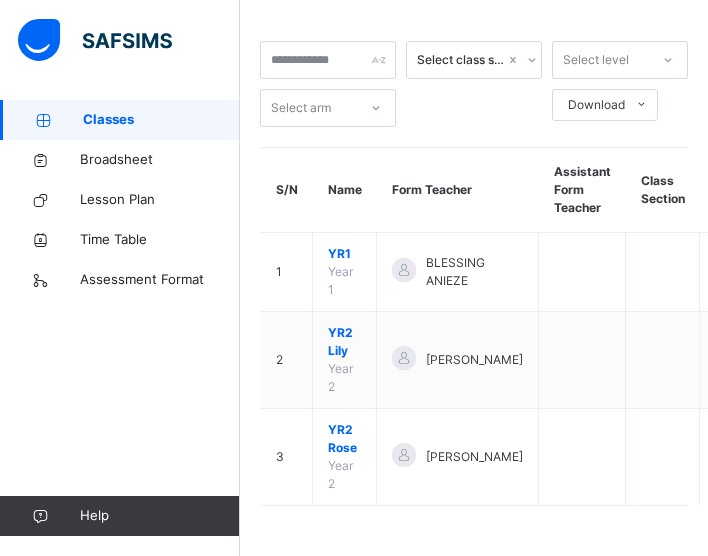 click at bounding box center (474, 108) 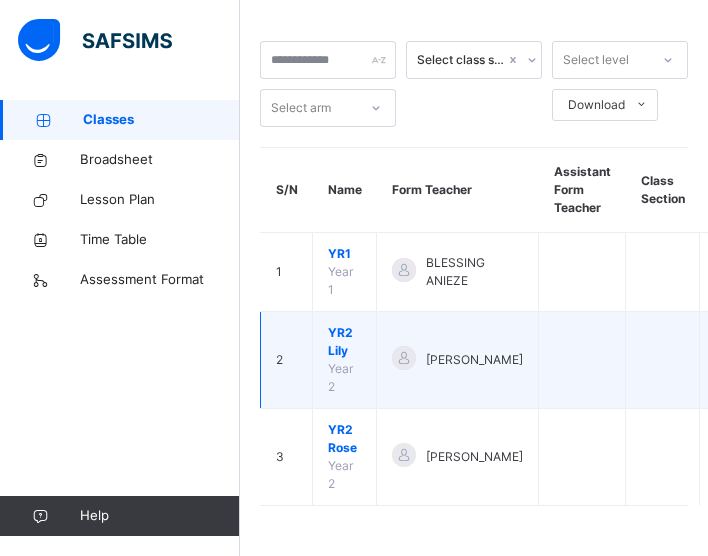 click on "GRACE OKEWOLE" at bounding box center (474, 360) 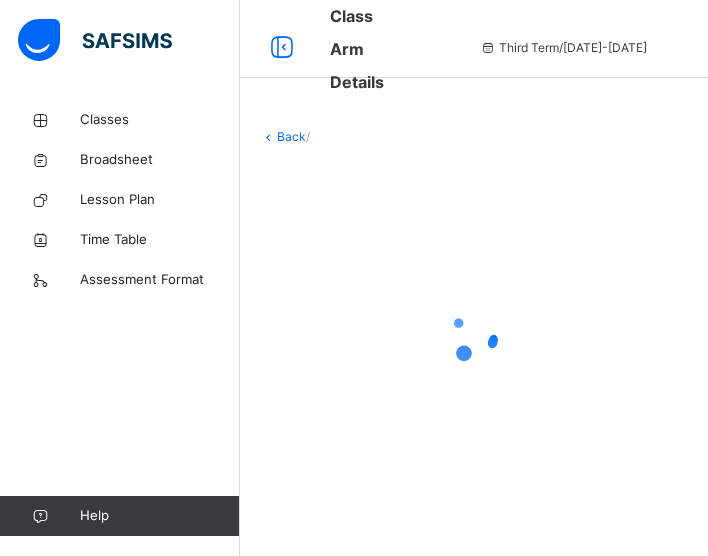 scroll, scrollTop: 22, scrollLeft: 0, axis: vertical 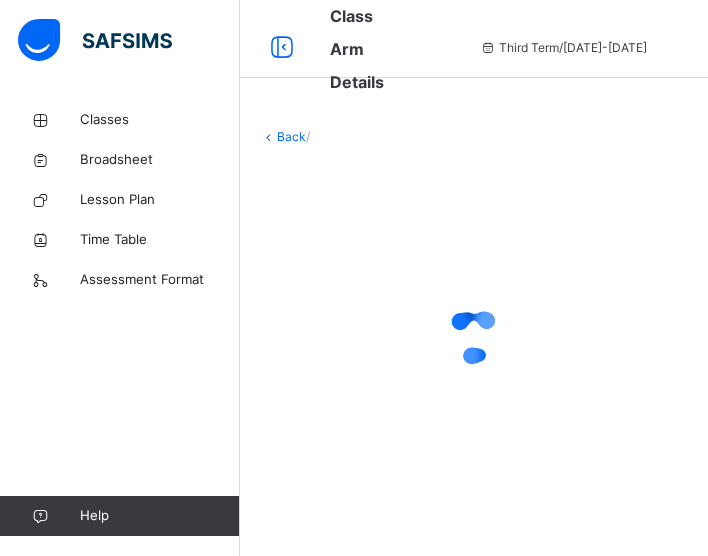 click at bounding box center [474, 336] 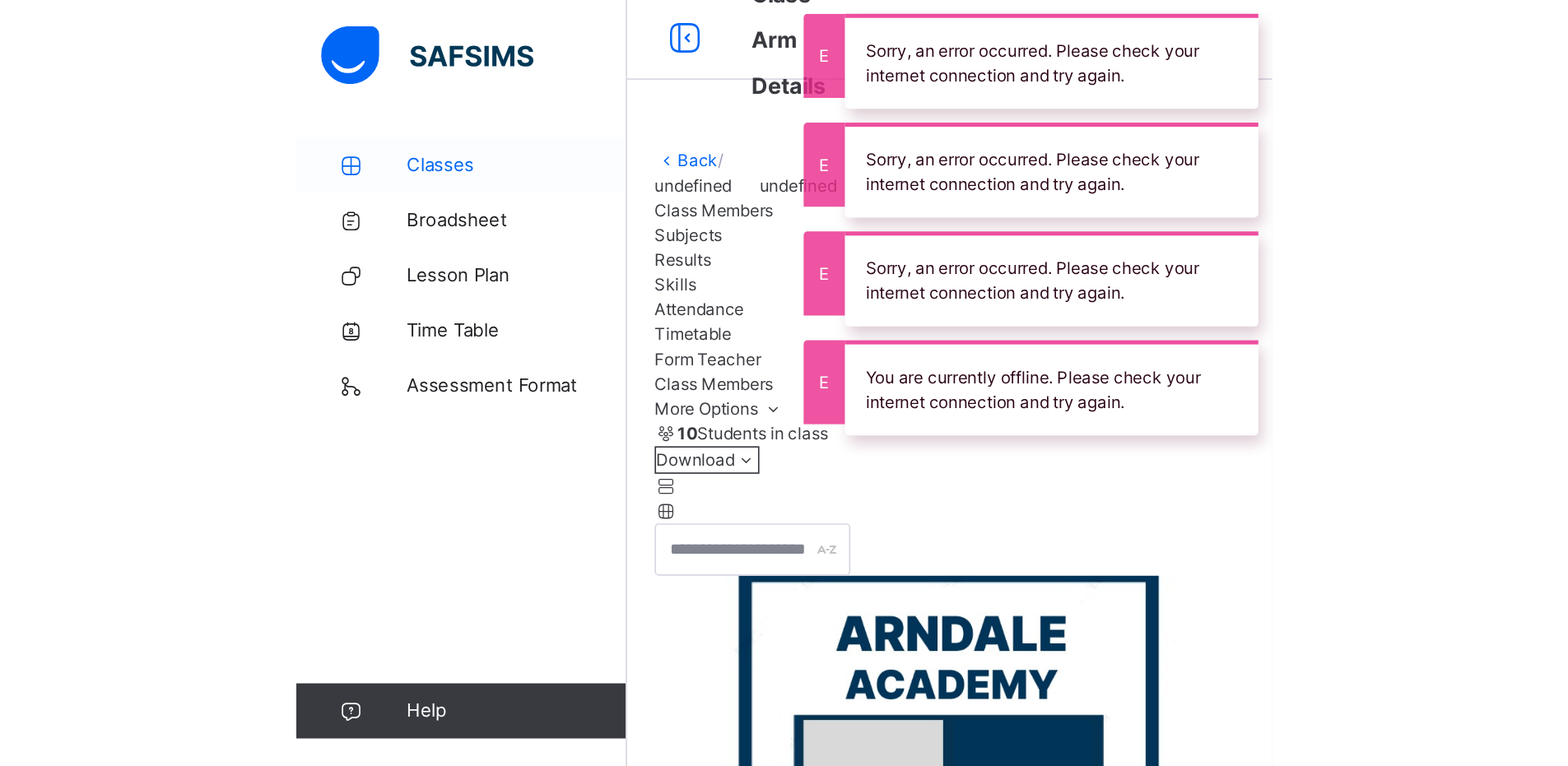 scroll, scrollTop: 73, scrollLeft: 0, axis: vertical 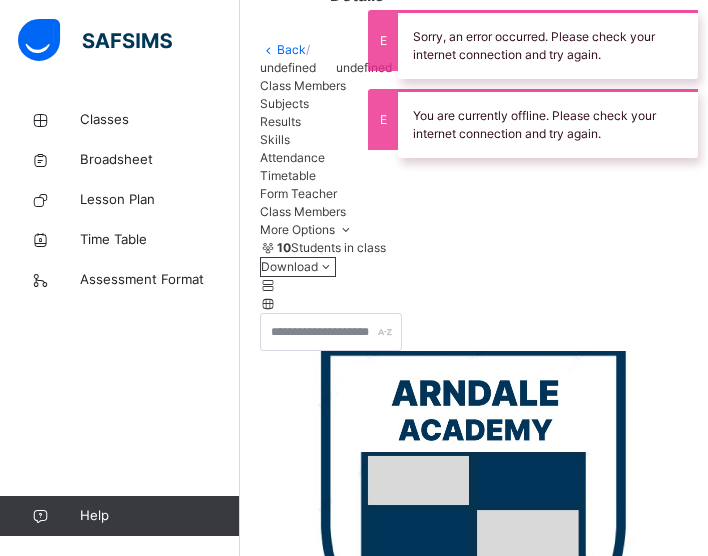 drag, startPoint x: 461, startPoint y: 291, endPoint x: 427, endPoint y: 244, distance: 58.00862 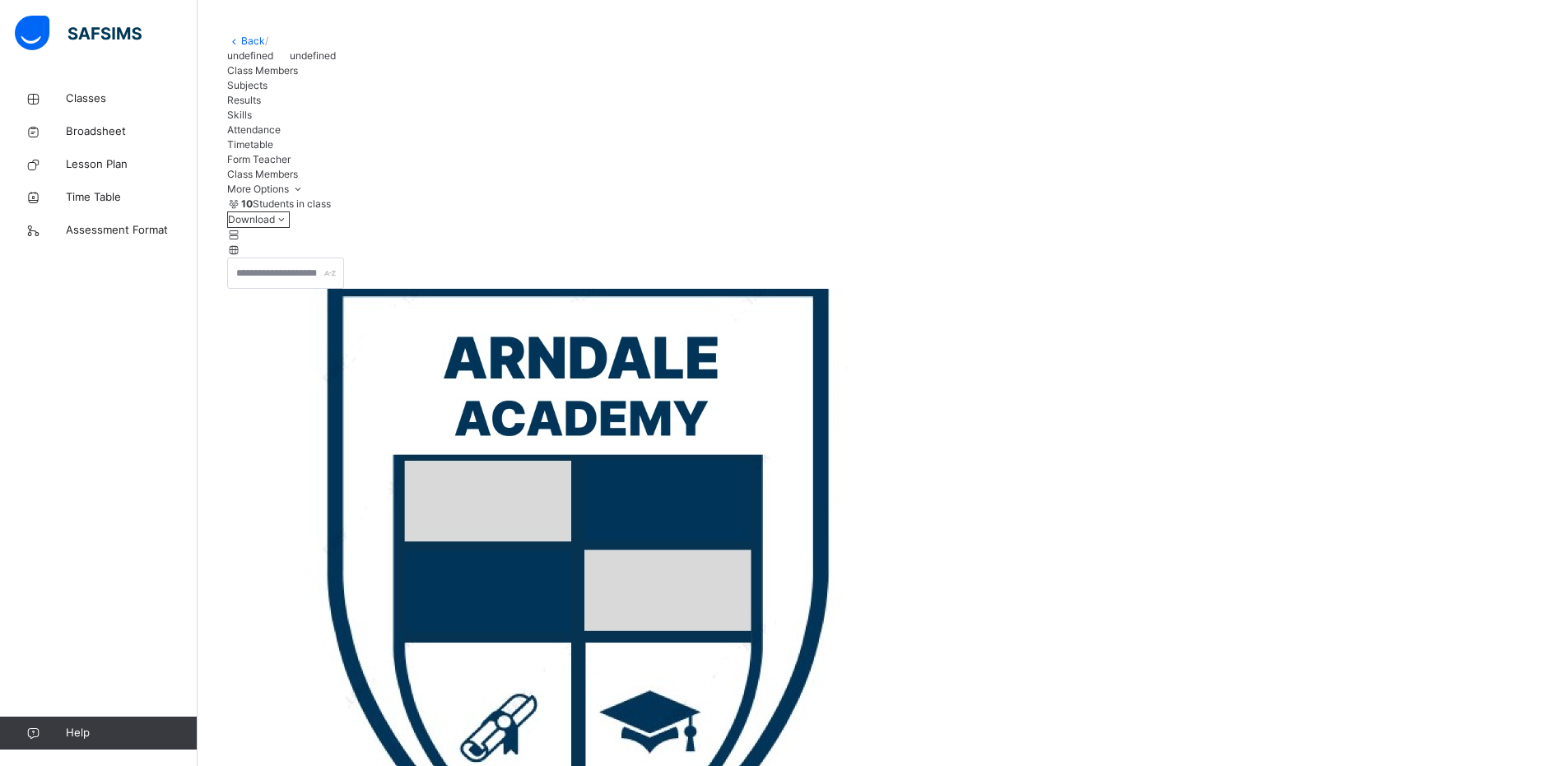 click on "Subjects" at bounding box center (247, 85) 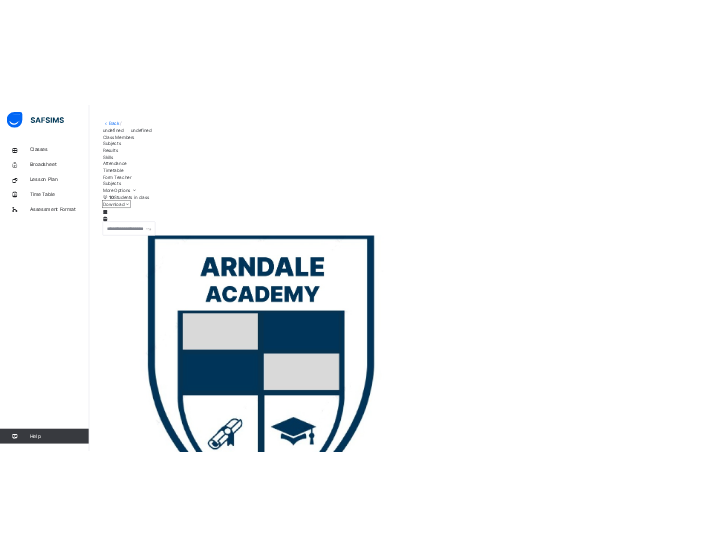 scroll, scrollTop: 0, scrollLeft: 0, axis: both 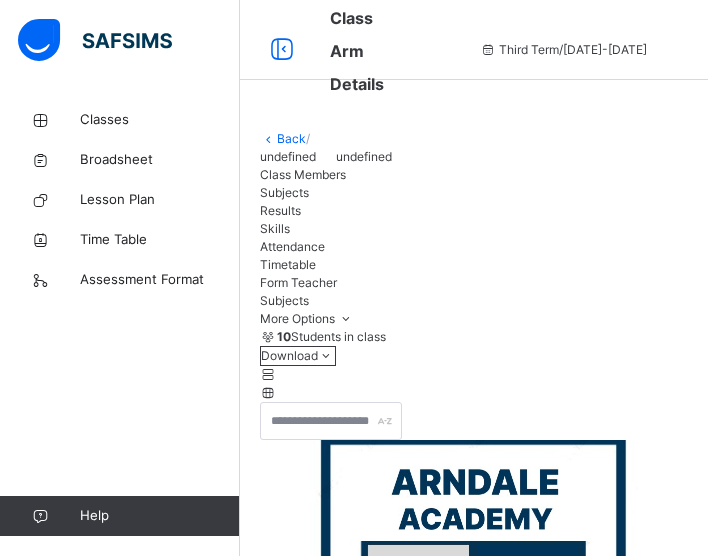 click on "Third Term  /  2024-2025" at bounding box center [563, 50] 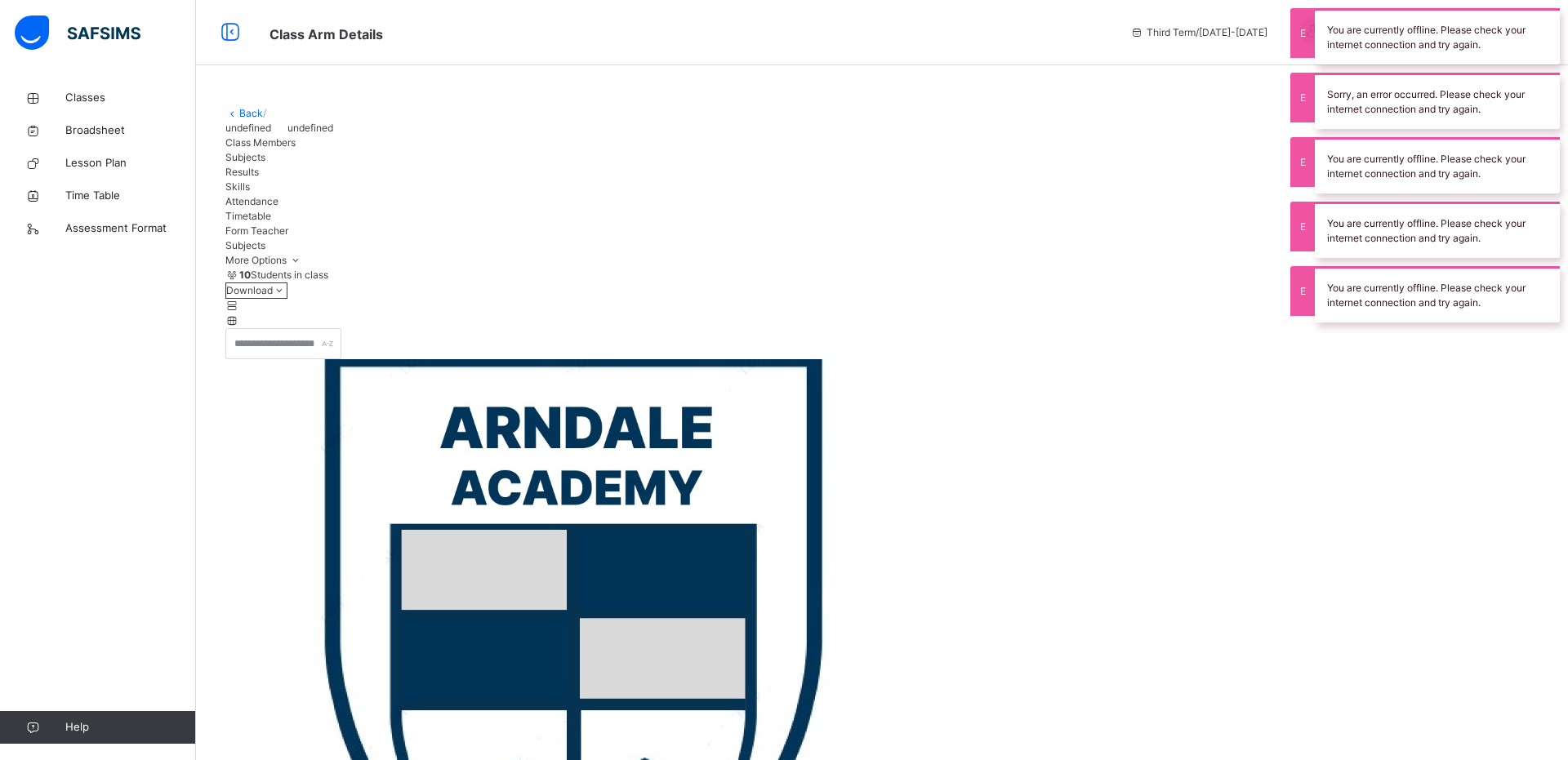 click on "Subjects" at bounding box center [245, 157] 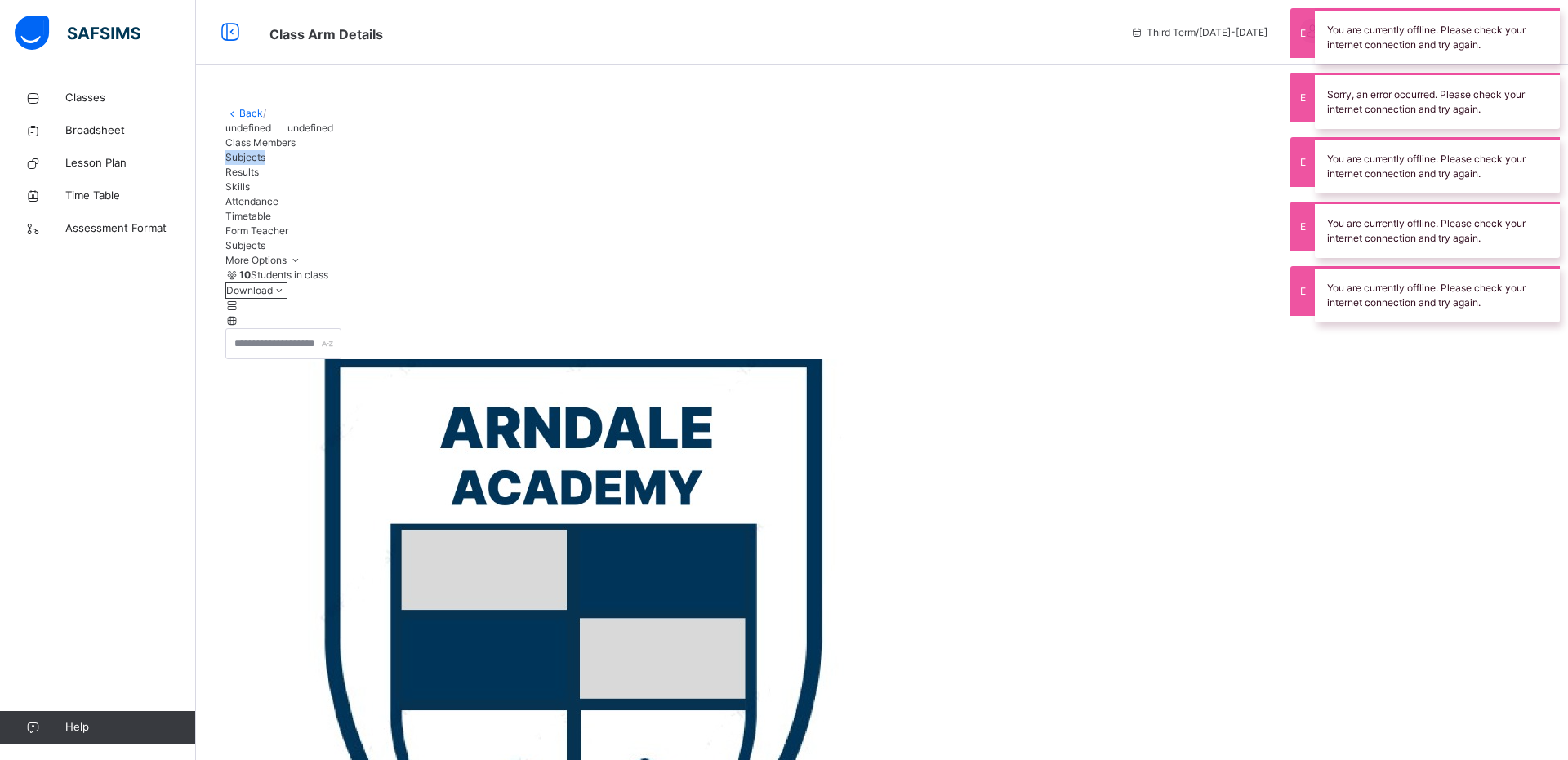 click on "Subjects" at bounding box center (245, 157) 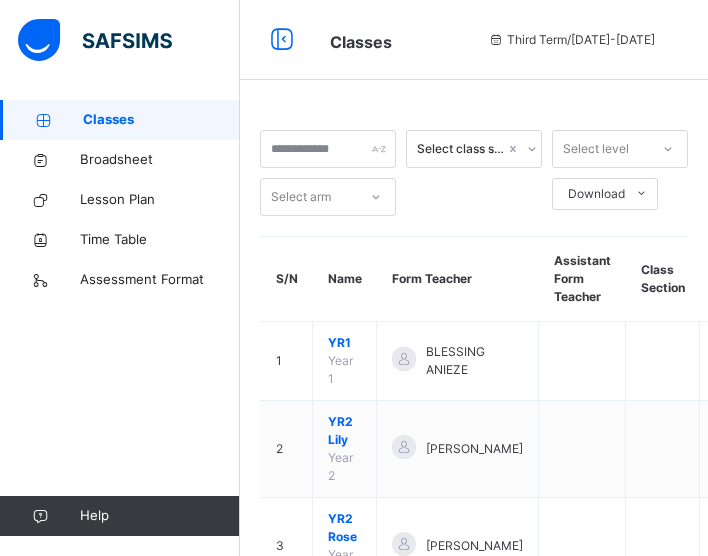 click on "Classes   Third Term  /  2024-2025   JOHN   GEOFFREY geoffreyjohn4@gmail.com" at bounding box center (354, 40) 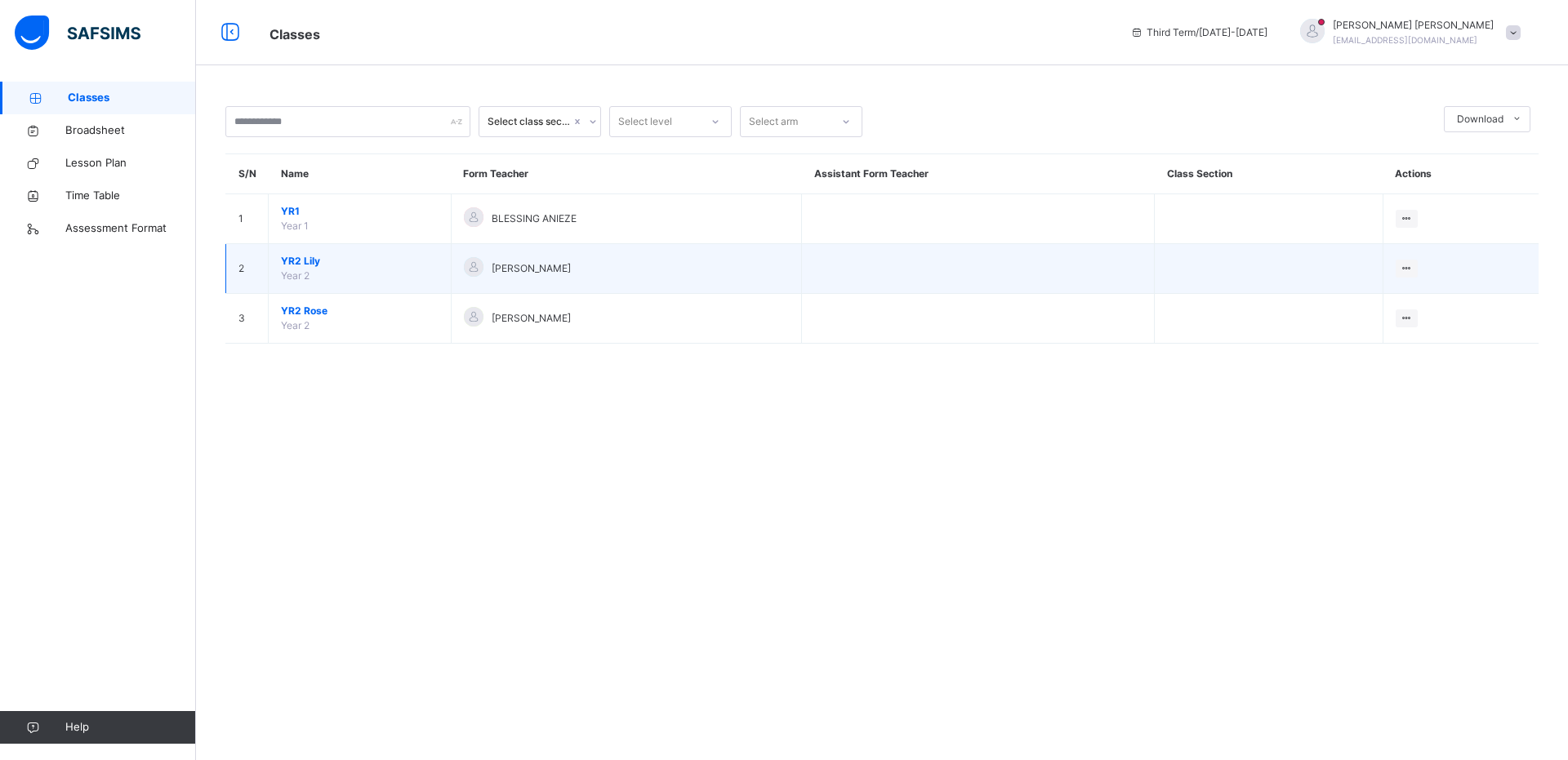click on "YR2   Lily" at bounding box center [359, 261] 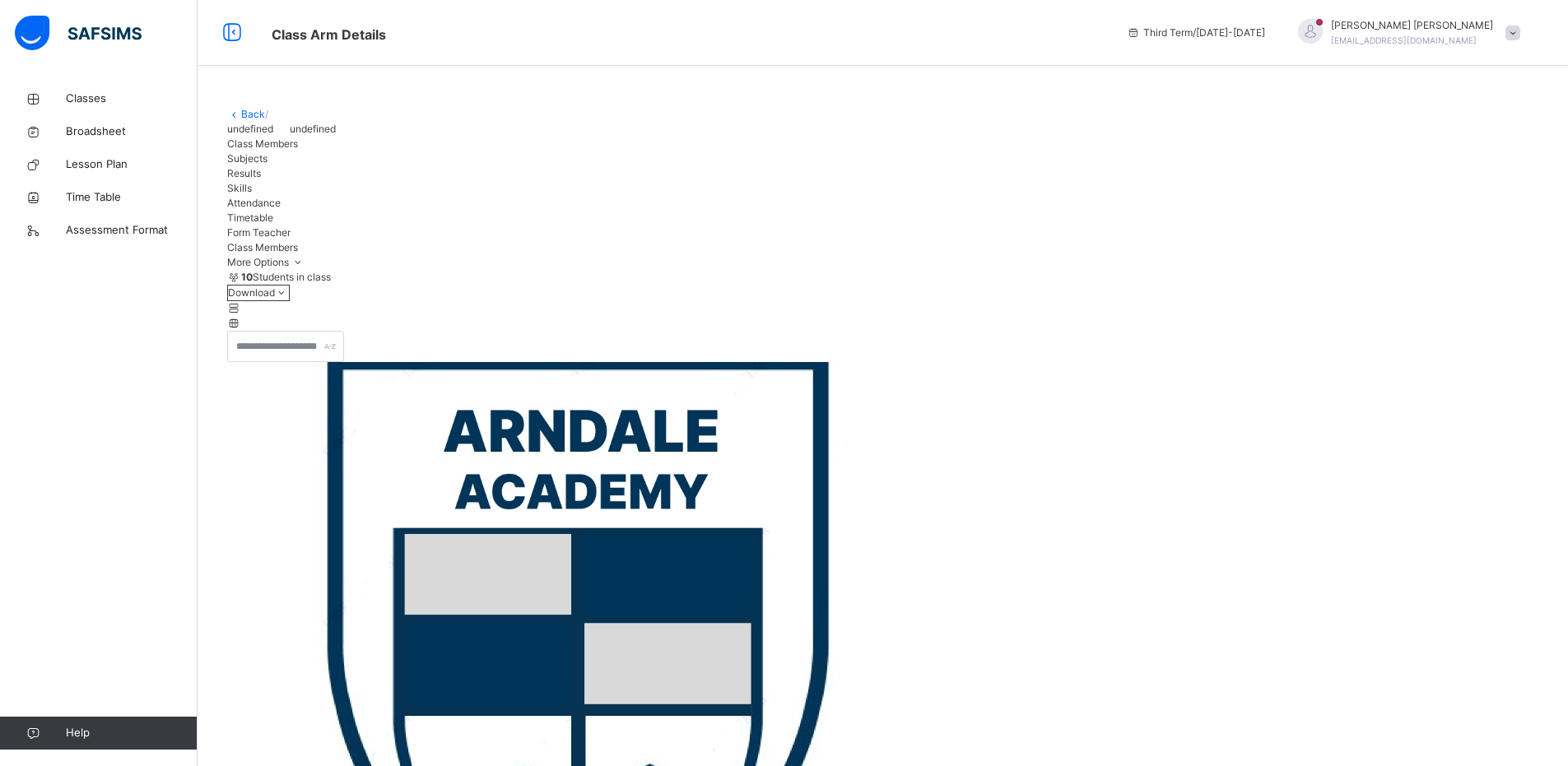 click on "Subjects" at bounding box center (247, 158) 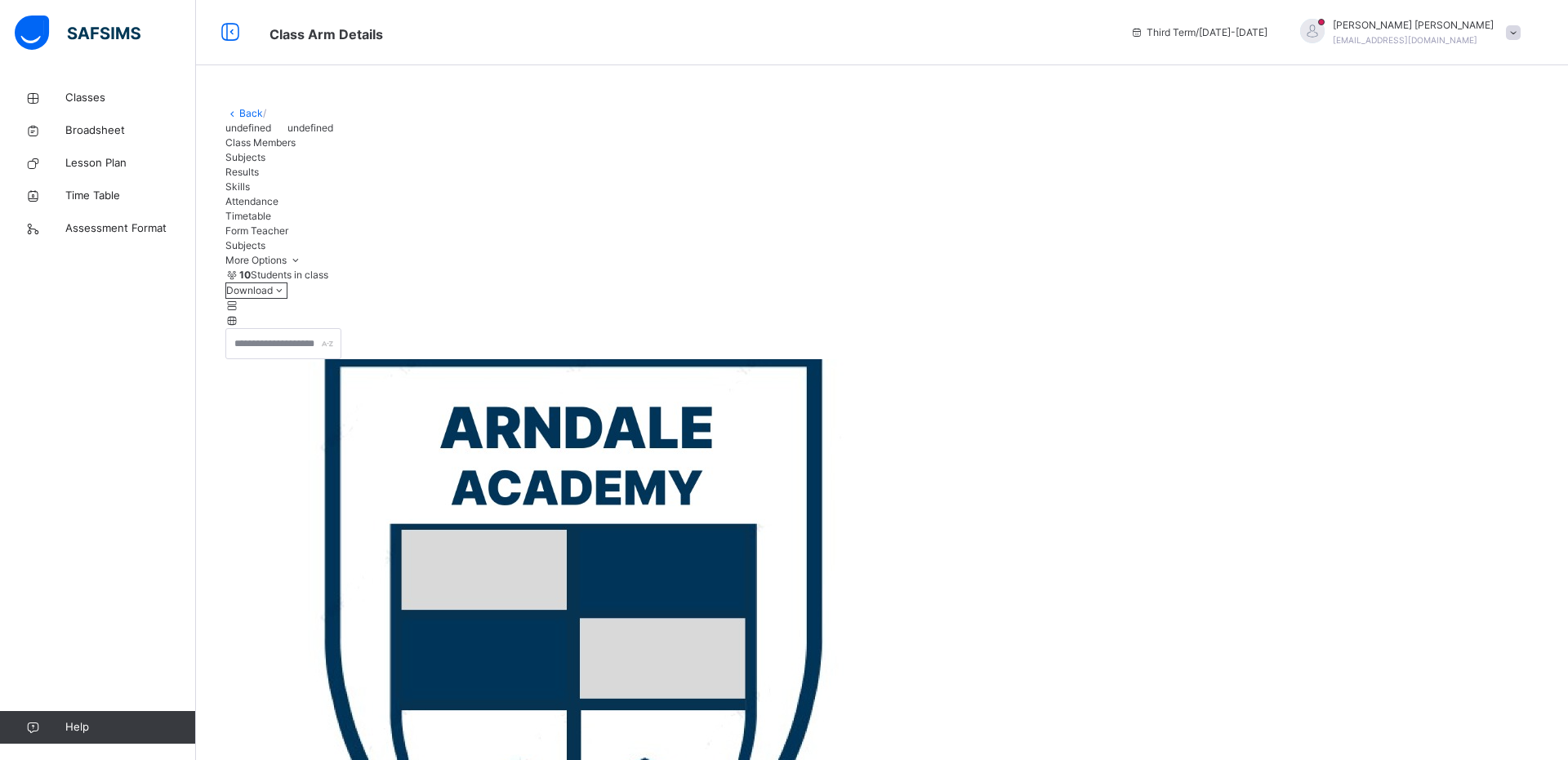 click on "Results" at bounding box center [242, 171] 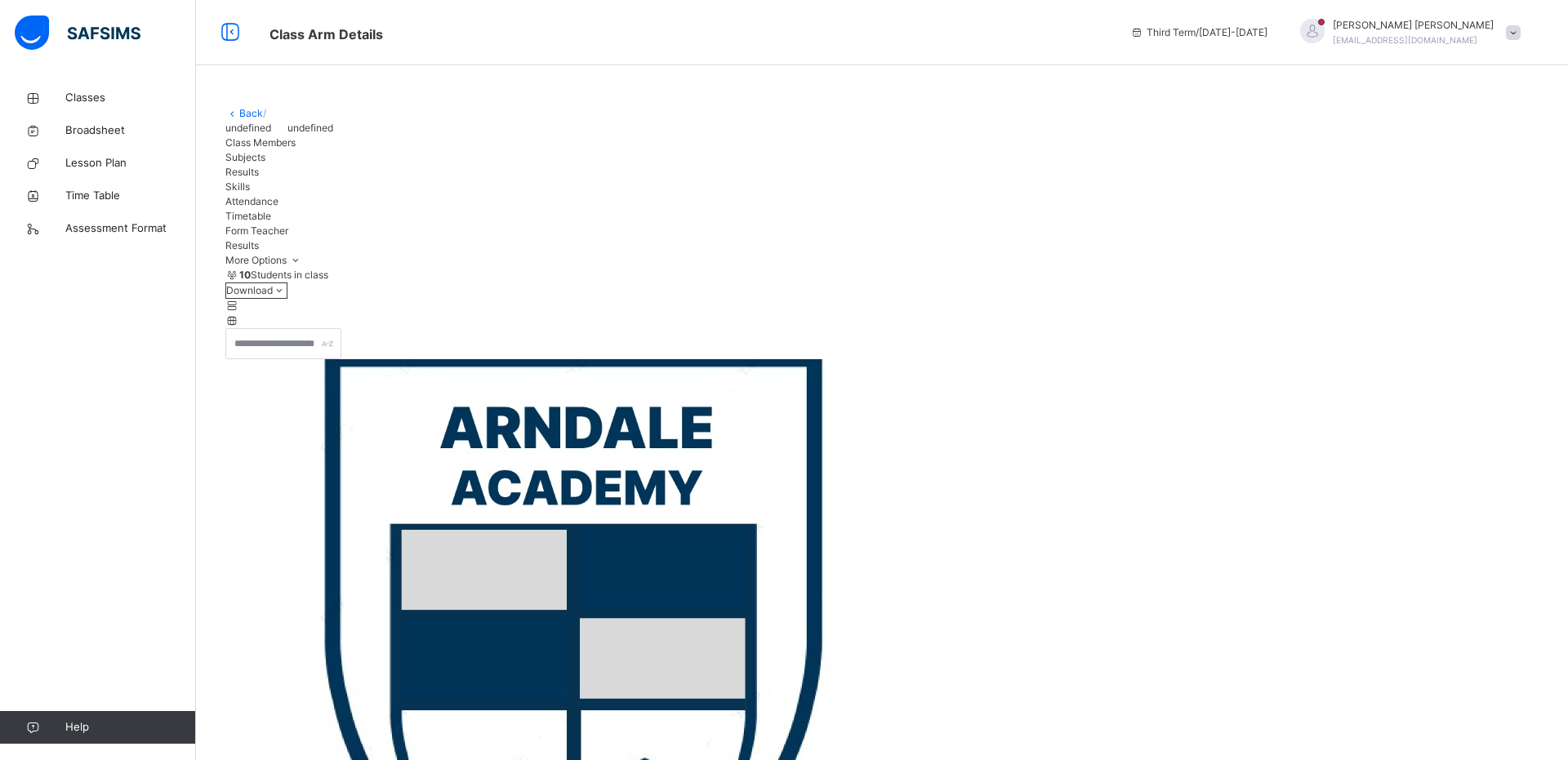 click on "Subjects" at bounding box center [245, 157] 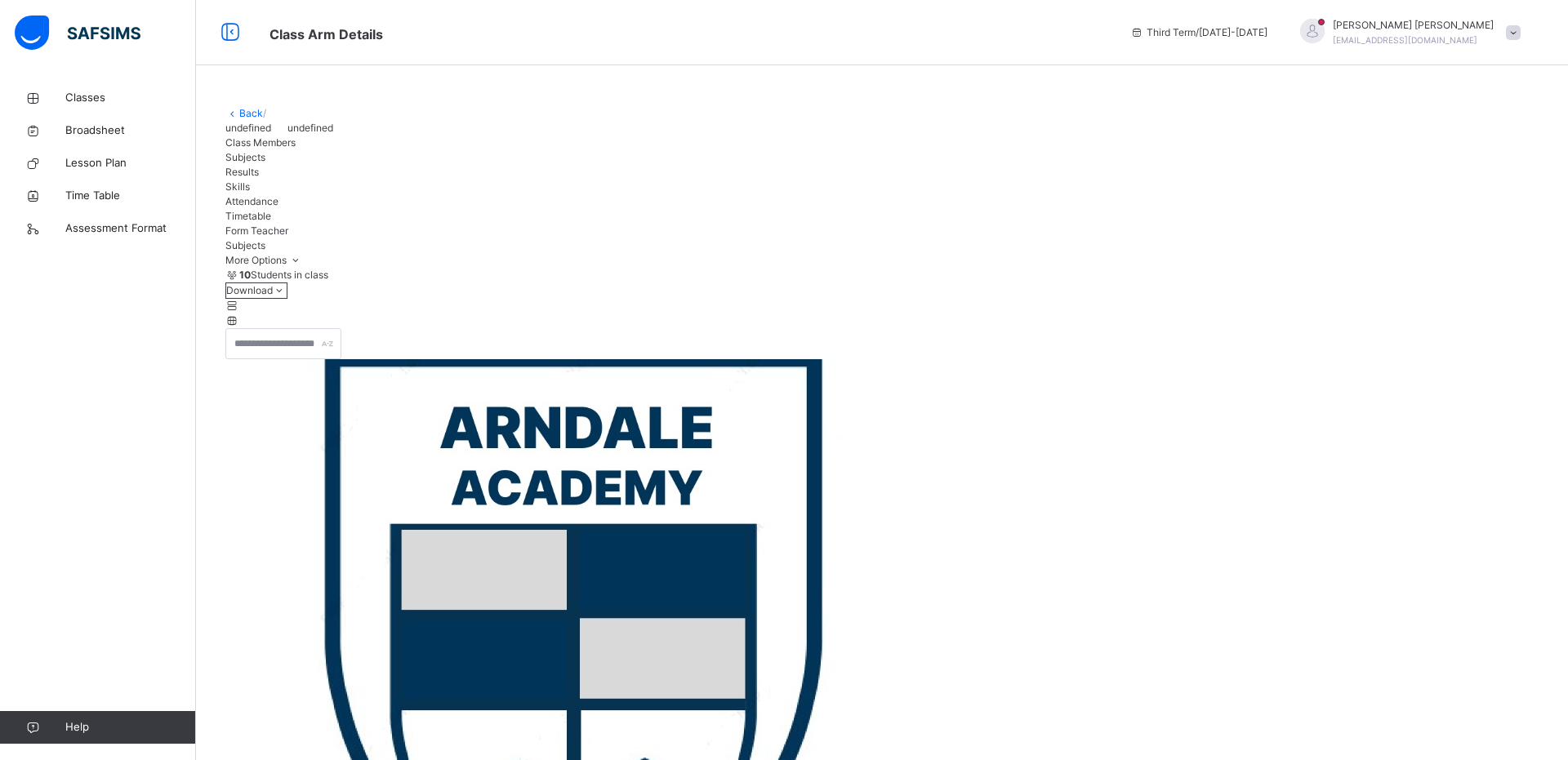 click on "Subjects" at bounding box center [245, 157] 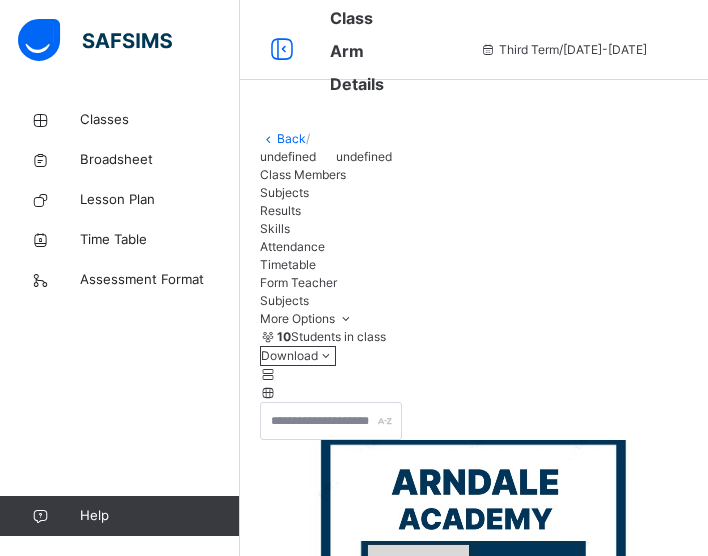 click on "undefined undefined" at bounding box center [474, 157] 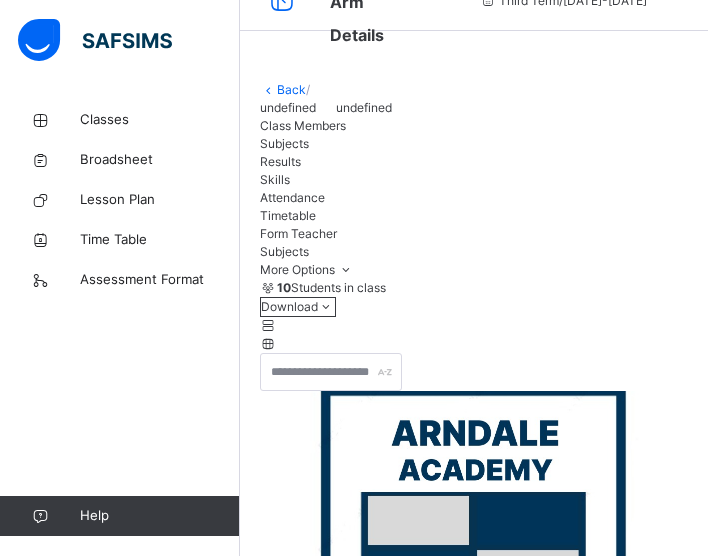 scroll, scrollTop: 52, scrollLeft: 0, axis: vertical 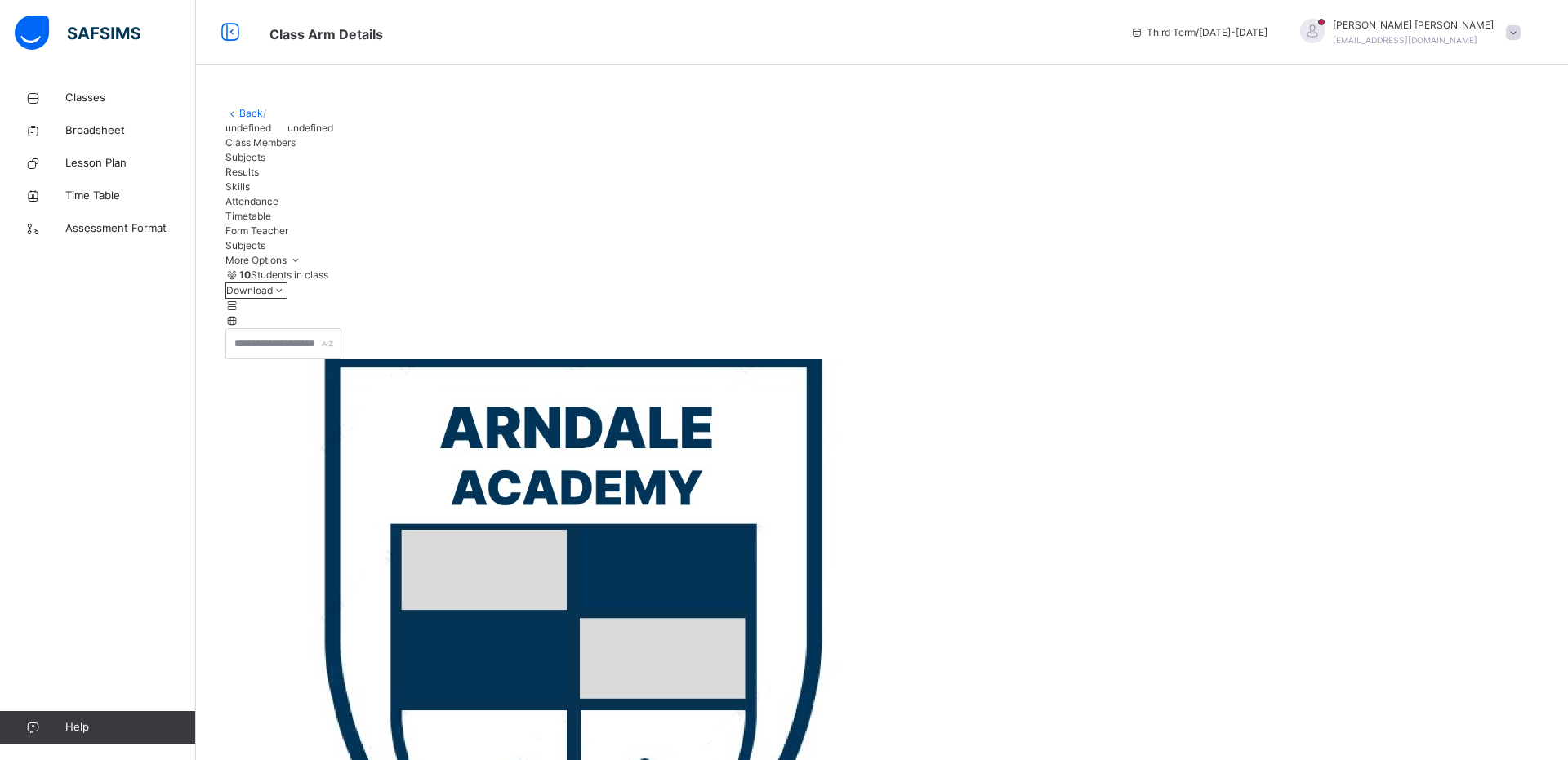 click on "Back  /    undefined undefined Class Members Subjects Results Skills Attendance Timetable Form Teacher Subjects More Options   10  Students in class Download Pdf Report Excel Report Arndale Academy Date: 16th Jul 2025, 1:57:32 am Class Members Class:  YR2 Rose Total no. of Students:  10 Term:  Third Term Session:  2024-2025 S/NO Admission No. Last Name First Name Other Name There are currently no records. Add Student × Add Student Students Without Class   Customers There are currently no records. Cancel Save × Remove Student From Class This action would delete   from the class. Are you sure you want to carry on? Cancel Yes, Remove Student Bulk Upload Student Upload XLSX File   Select your XLSX file from your computer to upload it using that uploader provided for you below   Drag and Drop files here Select your Excel file Browse file Maximum size 2.5mb Upload Excel File Download XLSX file   Follow the steps below to download and use the excel file effectively    Step 1:  Download XLSX File  Step 2:  Cancel" at bounding box center (882, 1442) 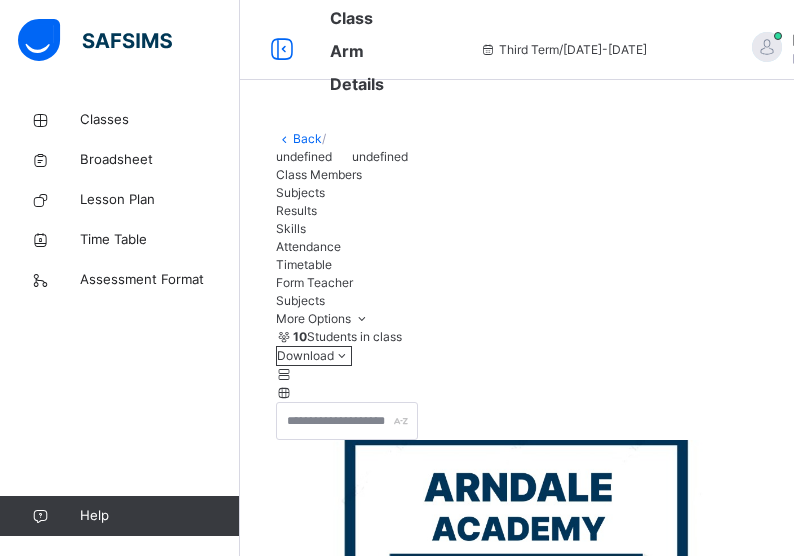 click on "Classes Broadsheet Lesson Plan Time Table Assessment Format   Help" at bounding box center (120, 318) 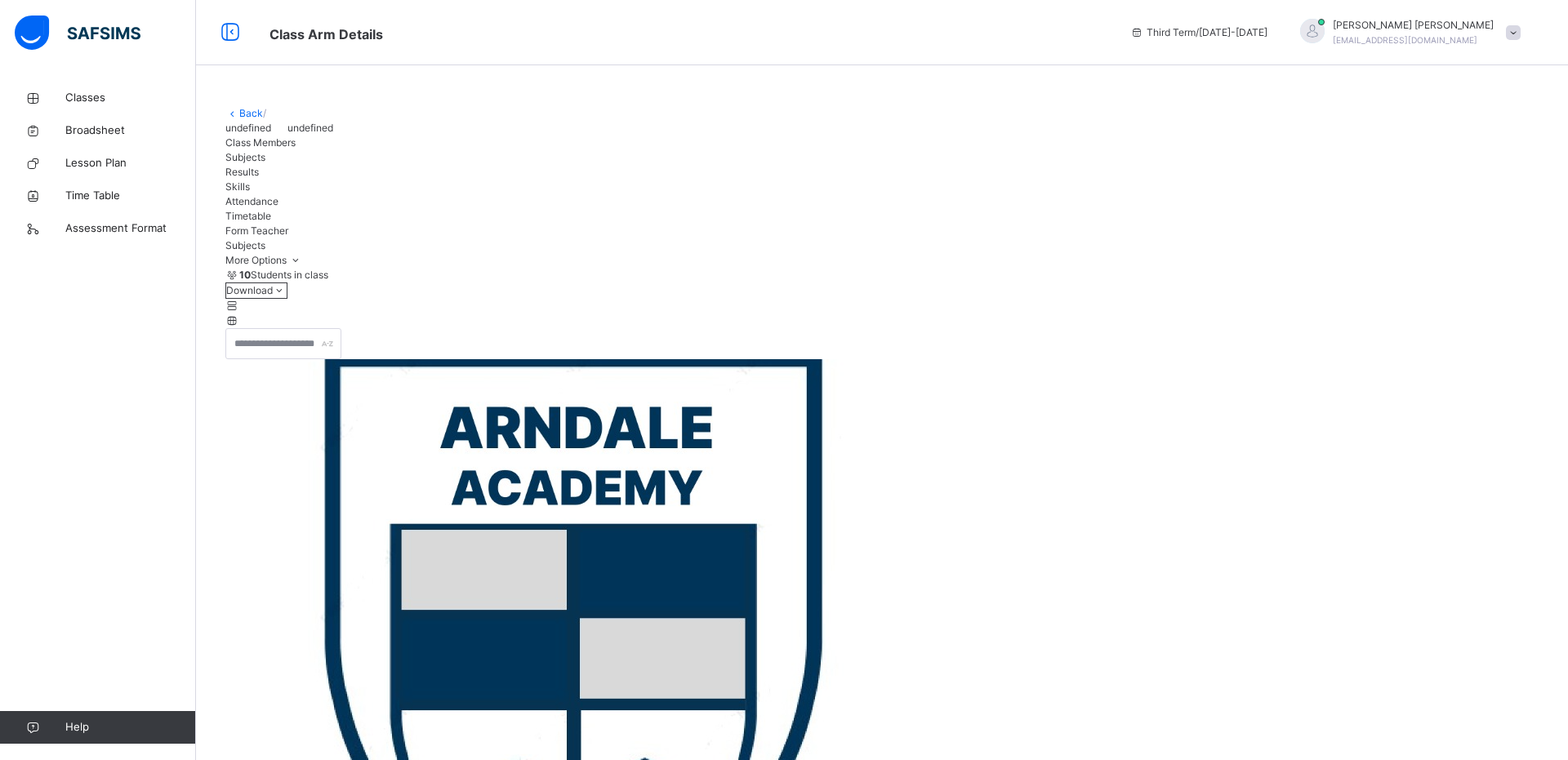 click on "Class Arm Details" at bounding box center [688, 33] 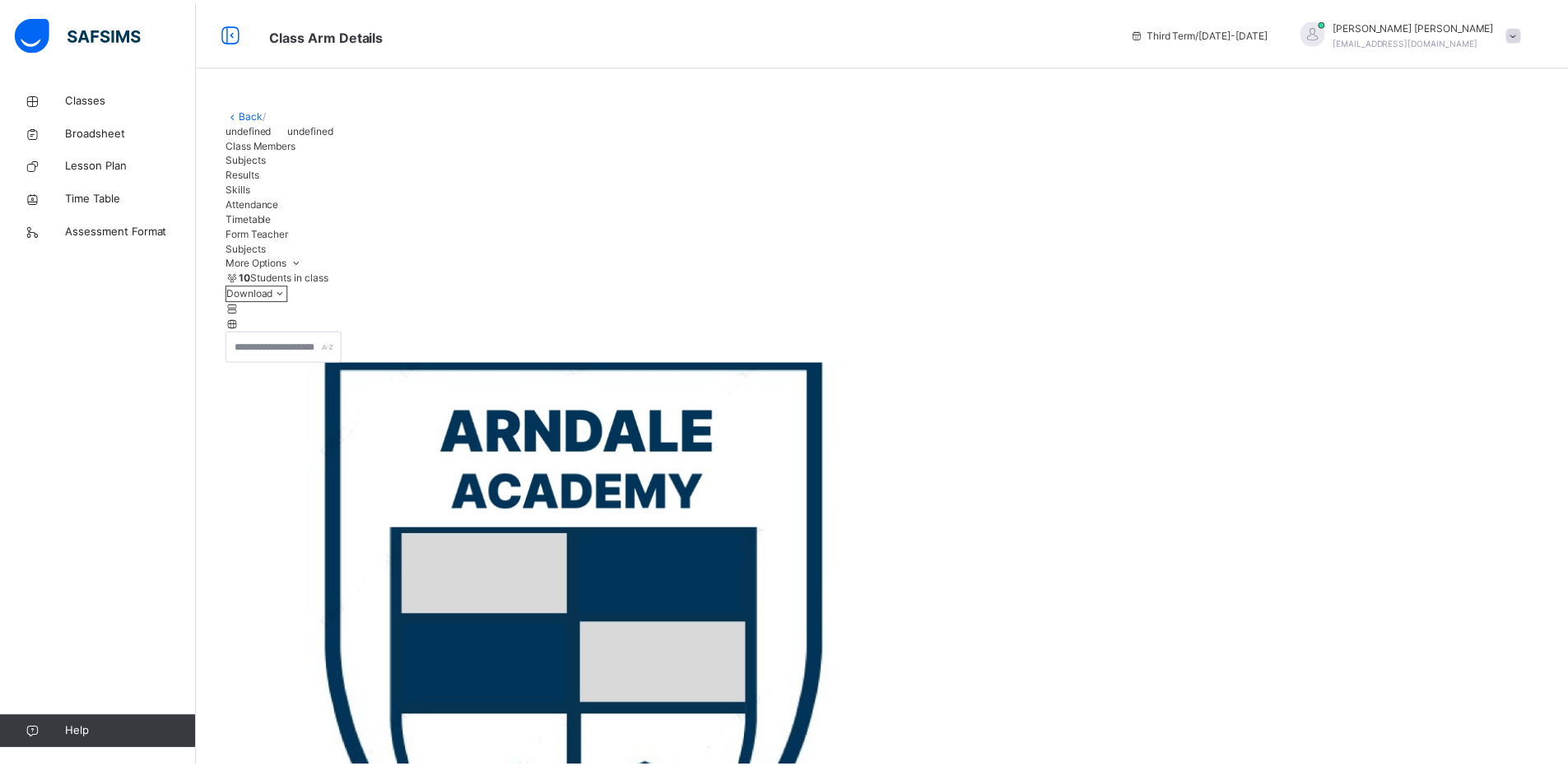 click on "Subjects" 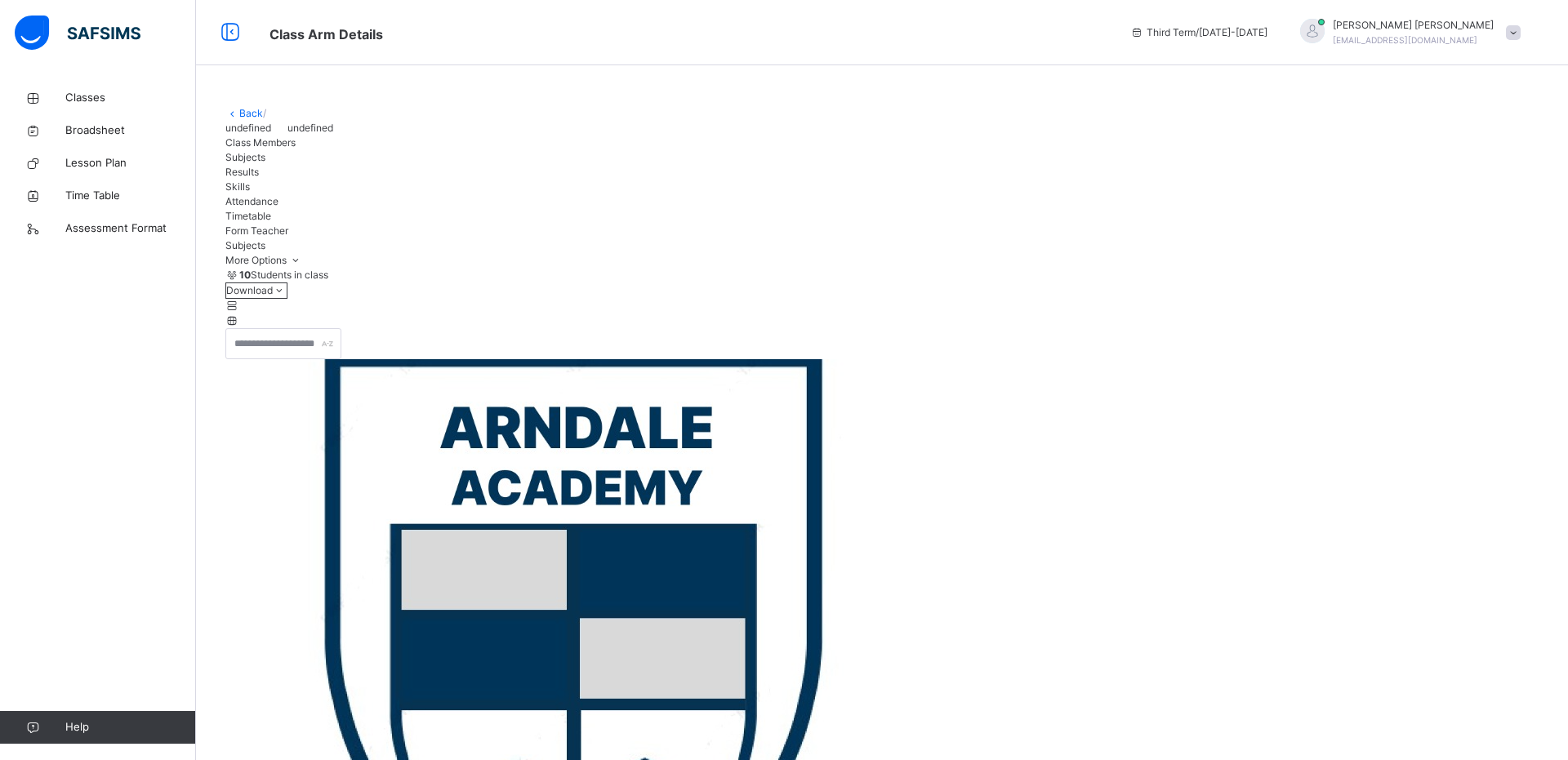 click on "Classes" at bounding box center [131, 98] 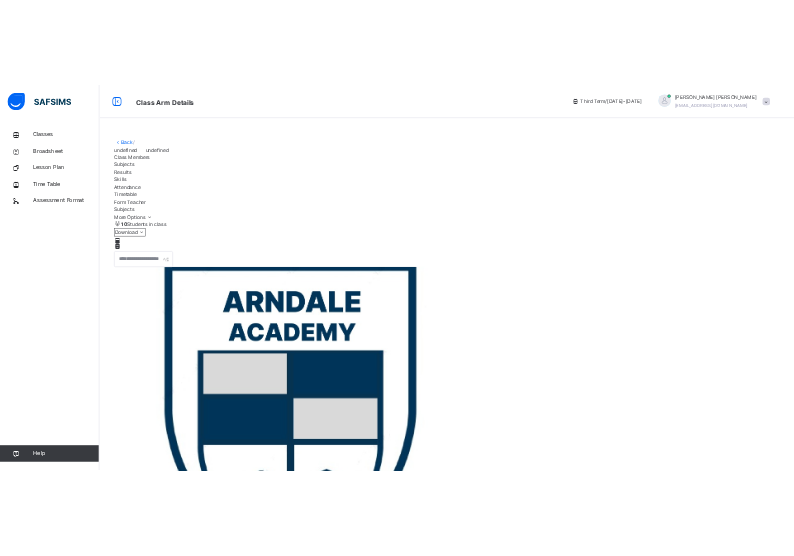 click 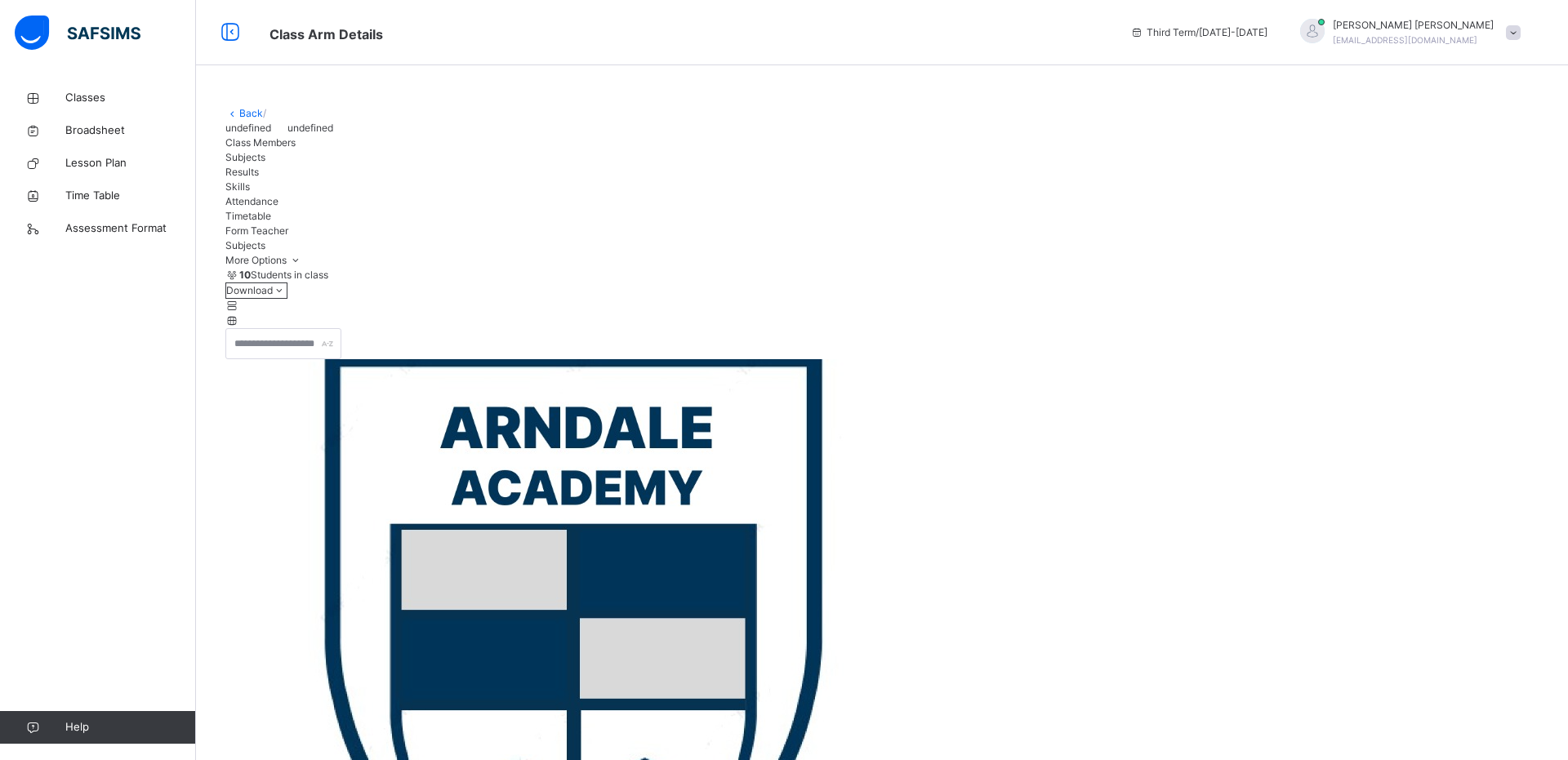 click on "BLESSING ANIEZE" 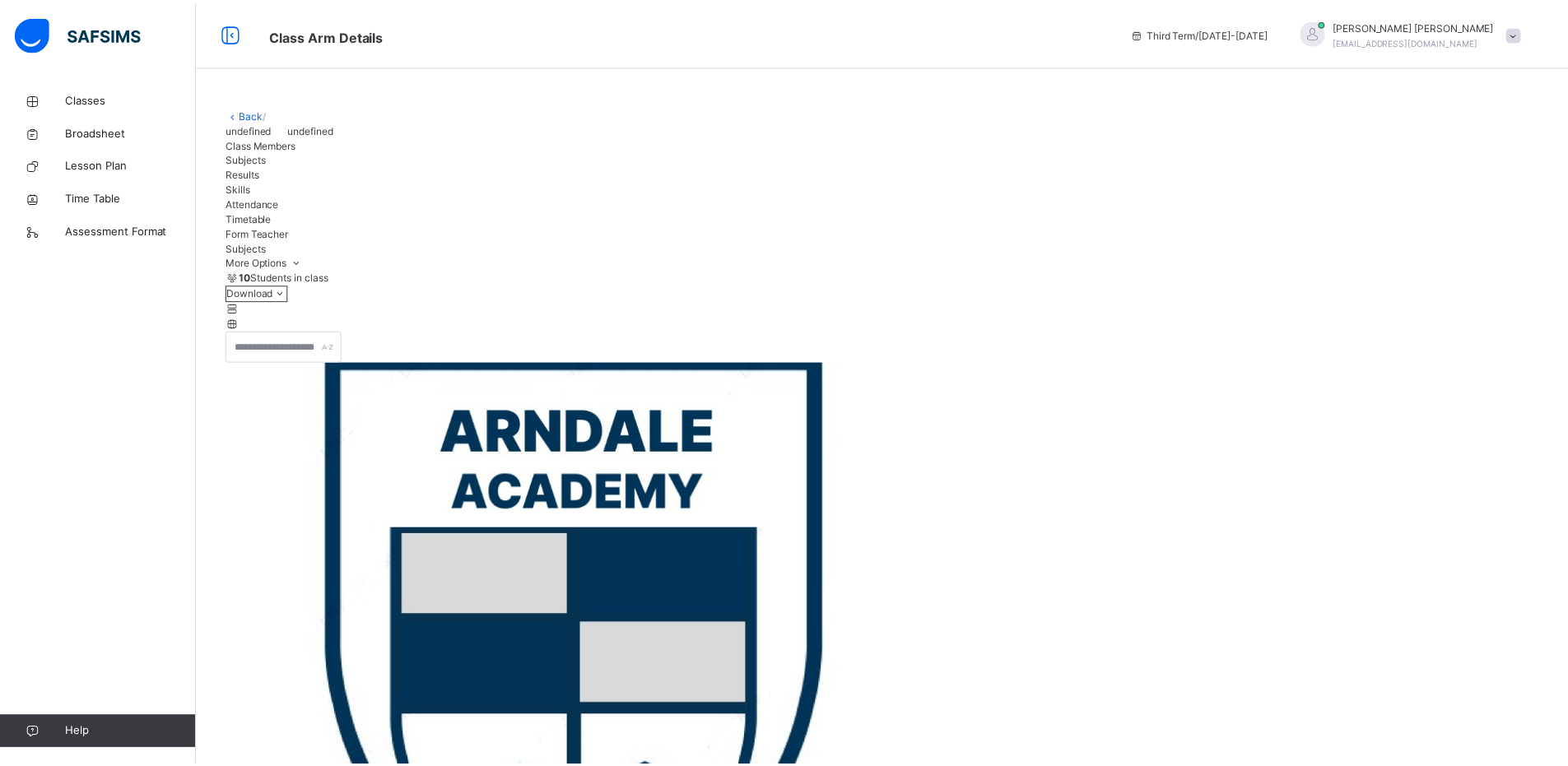 click on "Subjects" 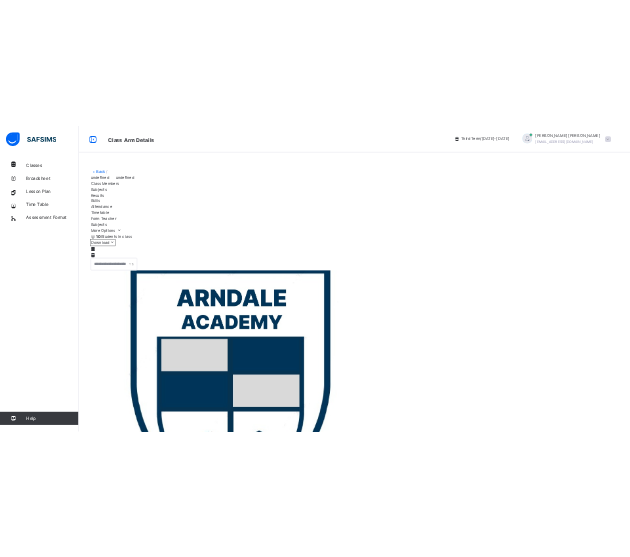 scroll, scrollTop: 480, scrollLeft: 0, axis: vertical 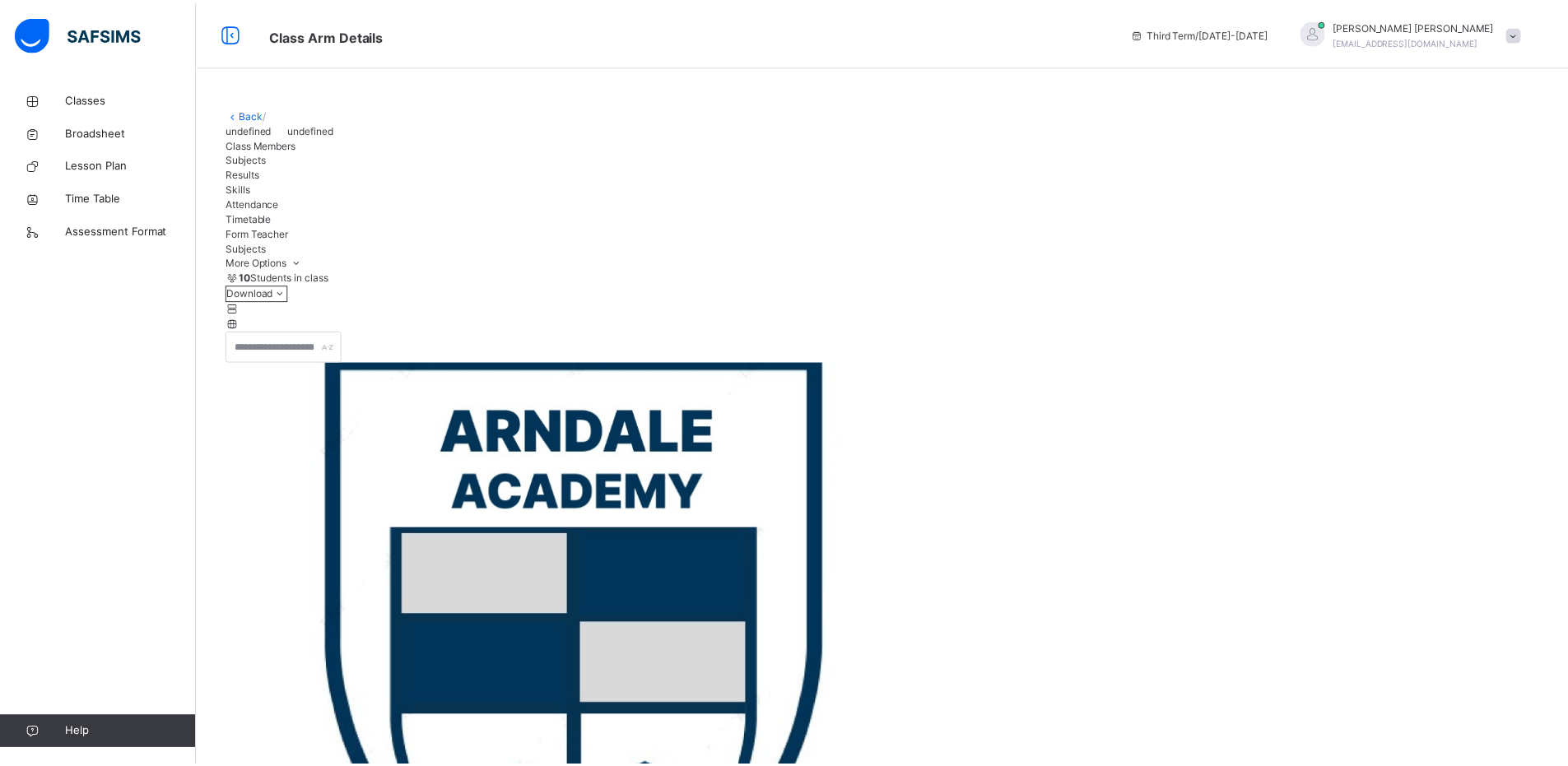 click on "Subjects" 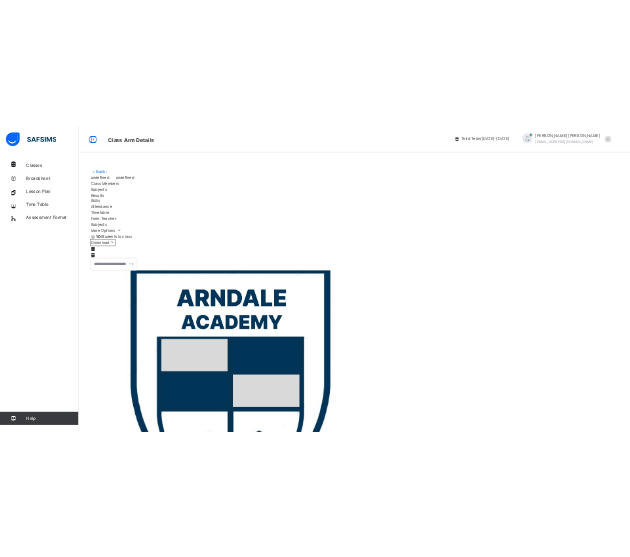 click on "Assess Students" 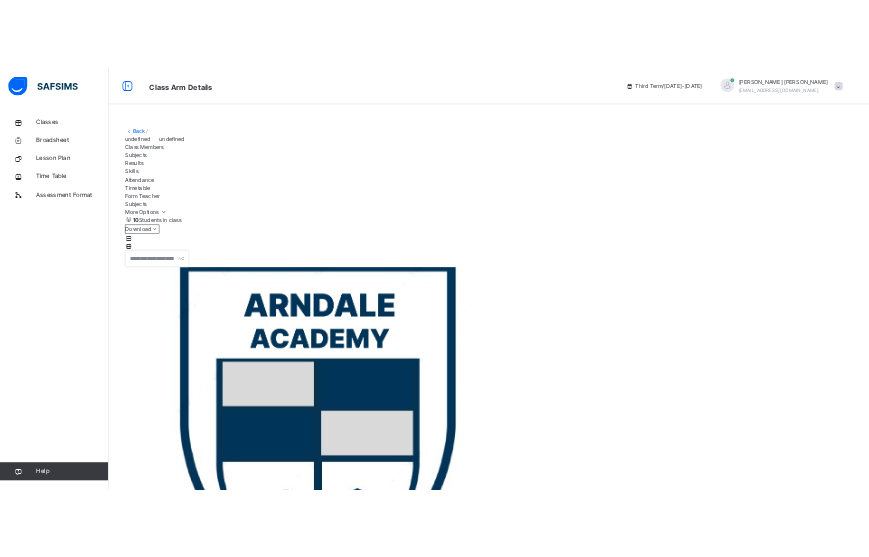 click on "Score Sheet Score Sheet Show Comments   Generate comment for all student   Save Entries Class Level:  YR2   Lily Subject:  PHE Session:  2024/2025 Session Session:  Third Term Students CONTINUOUS ASSESSMENT EXAMINATION TOTAL /100 Comment APPEARANCE ATTENDACE RELATIONSHIP WITH PEOPLE TEST PROJECT NOTE COPYING HOME WORK CLASS WORK TOTAL / 40 EXAMINATION TOTAL / 60 AHMED  KISHIMI AA/BS/0112 AHMED  KISHIMI AA/BS/0112 * * * ** ** * * * 40.00 ** 60.00 100.00 Generate comment 0 / 250   ×   Subject Teacher’s Comment Generate and see in full the comment developed by the AI with an option to regenerate the comment JS AHMED  KISHIMI   AA/BS/0112   Total 100.00  / 100.00 Sims Bot   Regenerate     Use this comment   AMIRA SANI MUSTAPHA AA/BS/0105 AMIRA SANI MUSTAPHA AA/BS/0105 * * * * ** * * * 37.00 ** 40.00 77.00 Generate comment 0 / 250   ×   Subject Teacher’s Comment Generate and see in full the comment developed by the AI with an option to regenerate the comment JS AMIRA SANI MUSTAPHA   AA/BS/0105   Total 77.00" 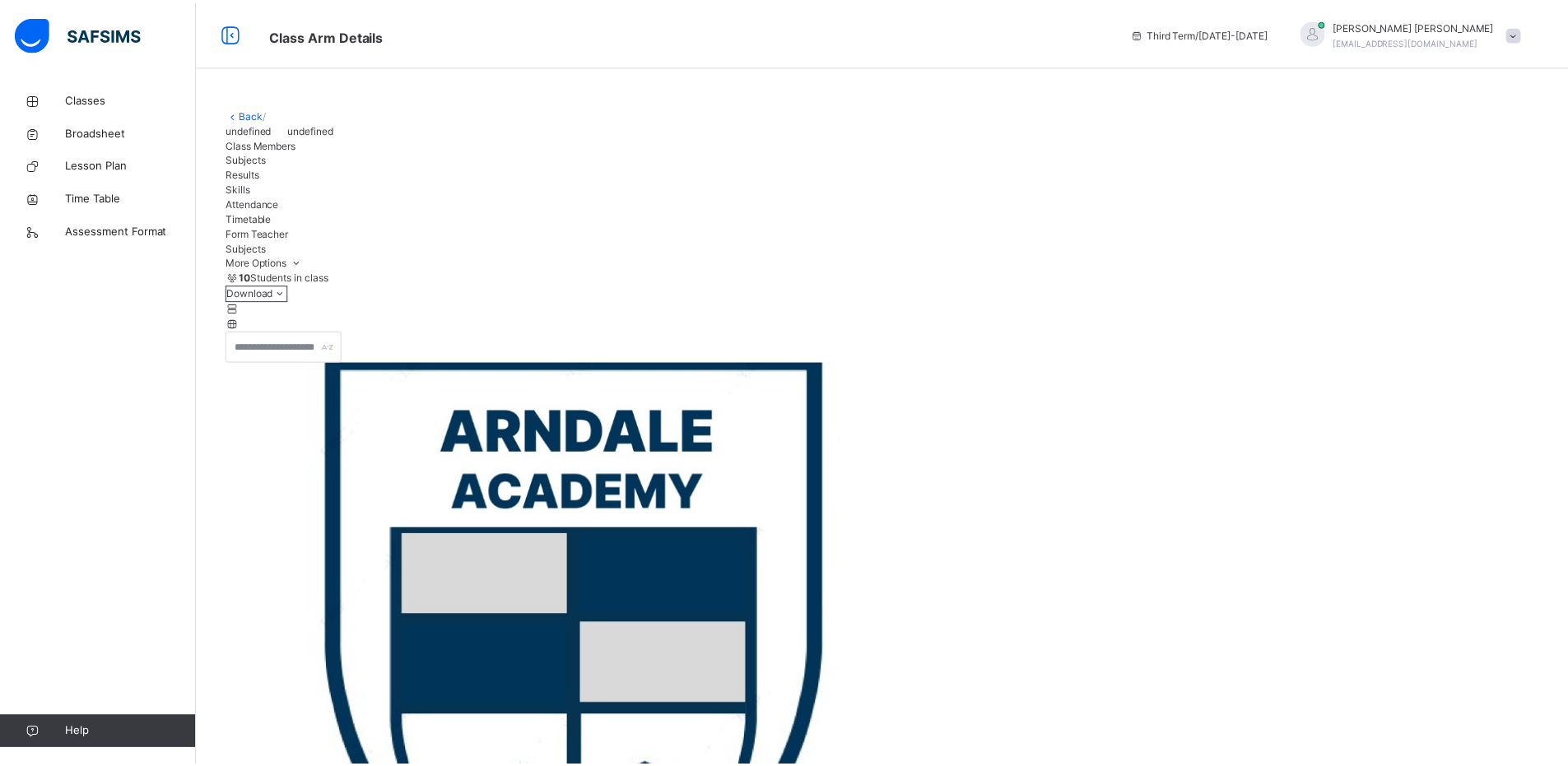 drag, startPoint x: 863, startPoint y: 71, endPoint x: 669, endPoint y: 2, distance: 205.90532 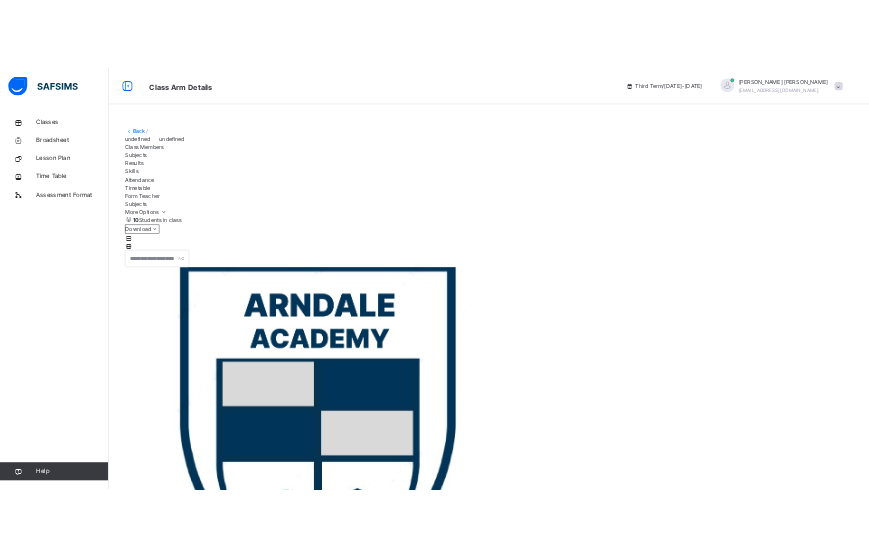 click on "*" 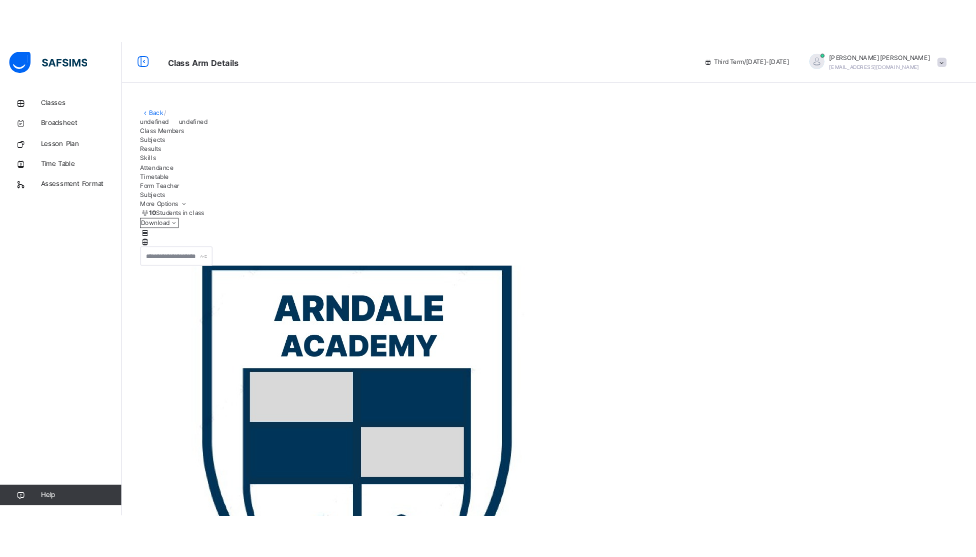 drag, startPoint x: 942, startPoint y: 336, endPoint x: 913, endPoint y: 336, distance: 29 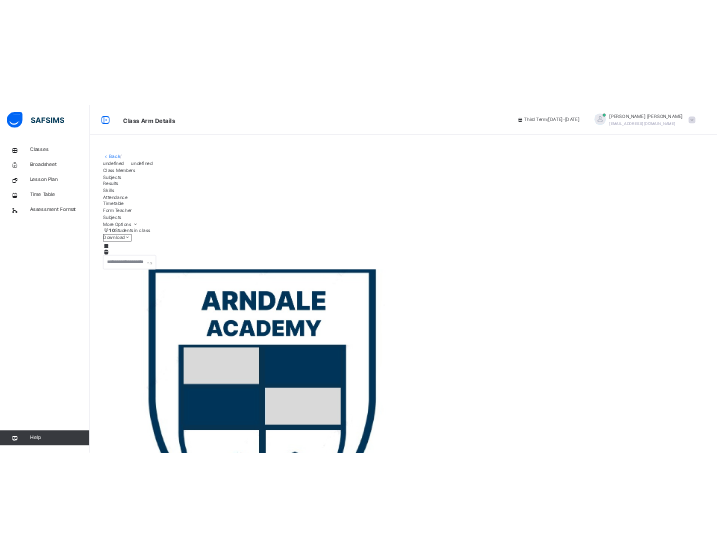 click on "*" 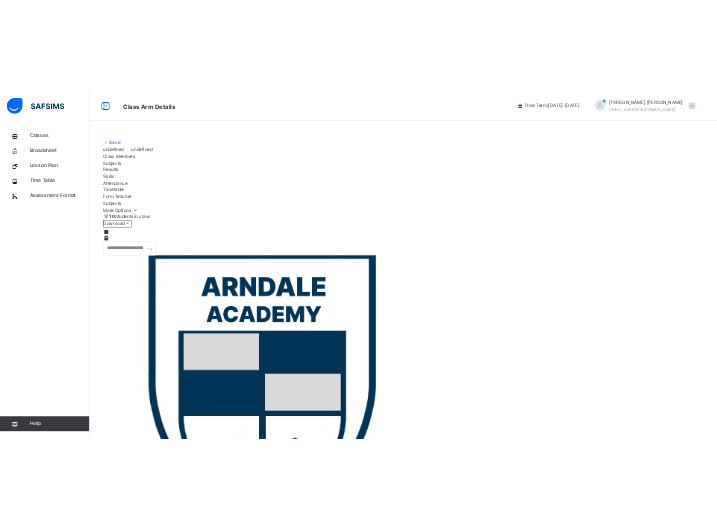 click on "Show Comments   Generate comment for all student   Save Entries Class Level:  YR2   Lily Subject:  PHE Session:  2024/2025 Session Session:  Third Term Students CONTINUOUS ASSESSMENT EXAMINATION TOTAL /100 Comment APPEARANCE ATTENDACE RELATIONSHIP WITH PEOPLE TEST PROJECT NOTE COPYING HOME WORK CLASS WORK TOTAL / 40 EXAMINATION TOTAL / 60 AHMED  KISHIMI AA/BS/0112 AHMED  KISHIMI AA/BS/0112 * * * ** ** * * * 40.00 ** 60.00 100.00 Generate comment 0 / 250   ×   Subject Teacher’s Comment Generate and see in full the comment developed by the AI with an option to regenerate the comment JS AHMED  KISHIMI   AA/BS/0112   Total 100.00  / 100.00 Sims Bot   Regenerate     Use this comment   AMIRA SANI MUSTAPHA AA/BS/0105 AMIRA SANI MUSTAPHA AA/BS/0105 * * * * ** * * * 37.00 ** 40.00 77.00 Generate comment 0 / 250   ×   Subject Teacher’s Comment Generate and see in full the comment developed by the AI with an option to regenerate the comment JS AMIRA SANI MUSTAPHA   AA/BS/0105   Total 77.00  / 100.00 Sims Bot" 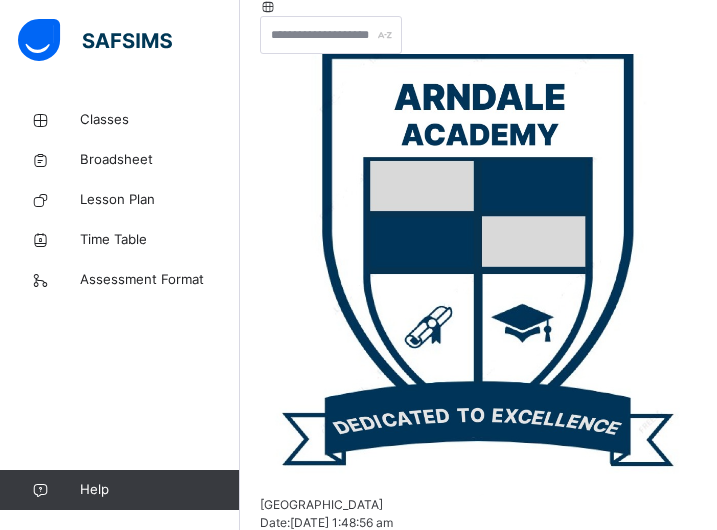 click on "YR2   Lily :   PHE Online Actions  Download Empty Score Sheet  Upload/map score sheet Subject  PHE Arndale Academy Date: 16th Jul 2025, 1:49:00 am Score Sheet Score Sheet Show Comments   Generate comment for all student   Save Entries Class Level:  YR2   Lily Subject:  PHE Session:  2024/2025 Session Session:  Third Term Students CONTINUOUS ASSESSMENT EXAMINATION TOTAL /100 Comment APPEARANCE ATTENDACE RELATIONSHIP WITH PEOPLE TEST PROJECT NOTE COPYING HOME WORK CLASS WORK TOTAL / 40 EXAMINATION TOTAL / 60 AHMED  KISHIMI AA/BS/0112 AHMED  KISHIMI AA/BS/0112 * * * ** ** * * * 40.00 ** 60.00 100.00 Generate comment 0 / 250   ×   Subject Teacher’s Comment Generate and see in full the comment developed by the AI with an option to regenerate the comment JS AHMED  KISHIMI   AA/BS/0112   Total 100.00  / 100.00 Sims Bot   Regenerate     Use this comment   AMIRA SANI MUSTAPHA AA/BS/0105 AMIRA SANI MUSTAPHA AA/BS/0105 * * * * ** * * * 37.00 ** 40.00 77.00 Generate comment 0 / 250   ×   Subject Teacher’s Comment" at bounding box center [478, 2872] 